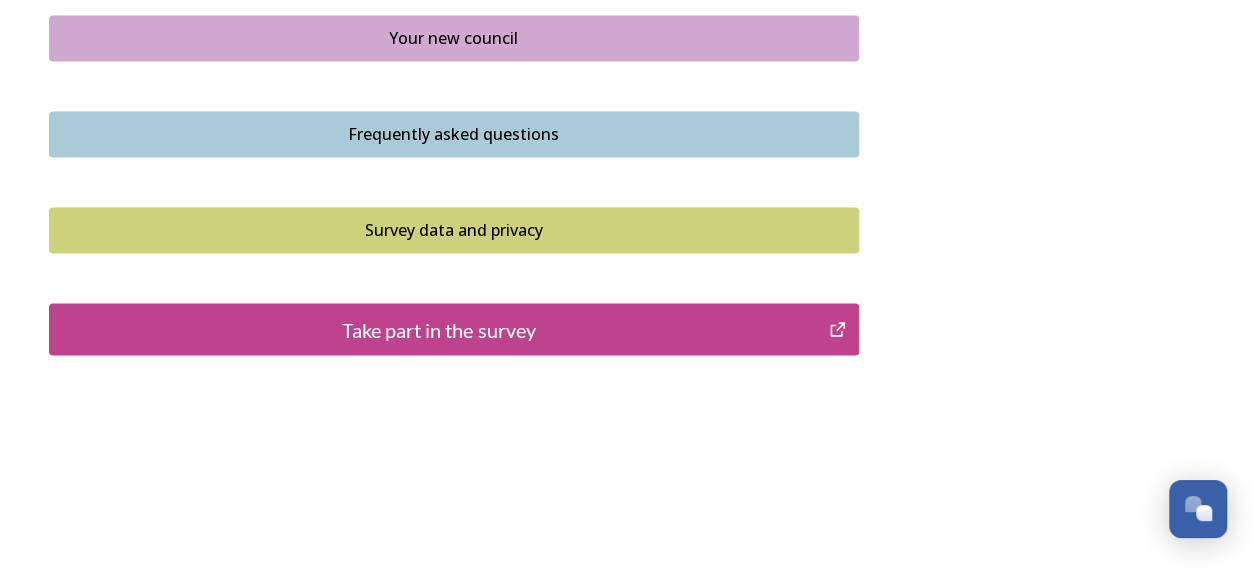 scroll, scrollTop: 1578, scrollLeft: 0, axis: vertical 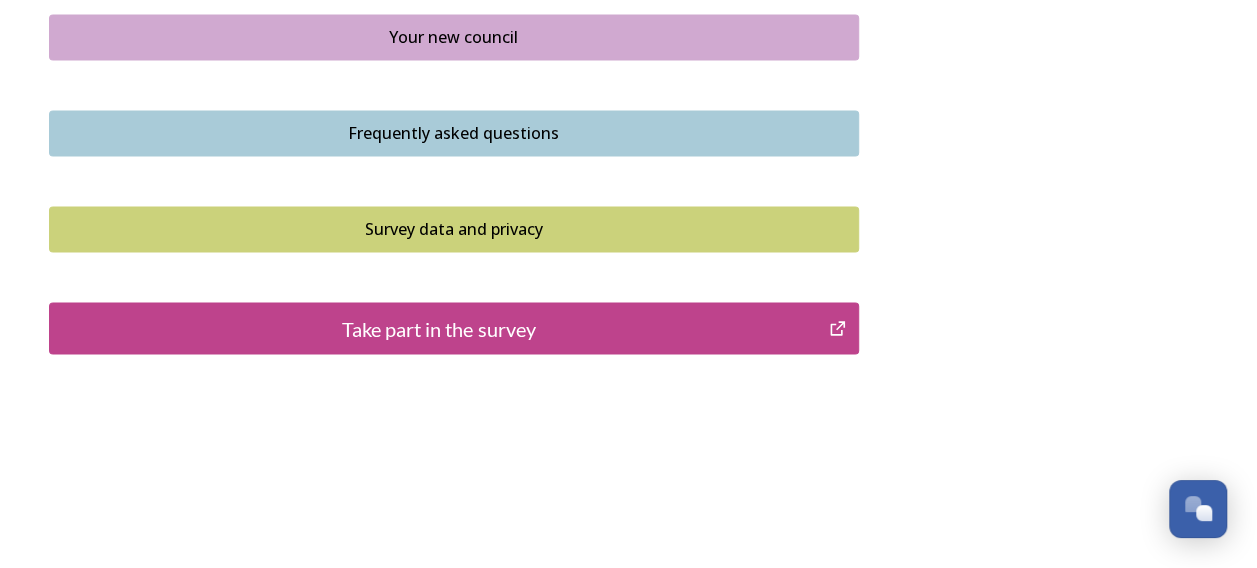 click on "Take part in the survey" at bounding box center (439, 328) 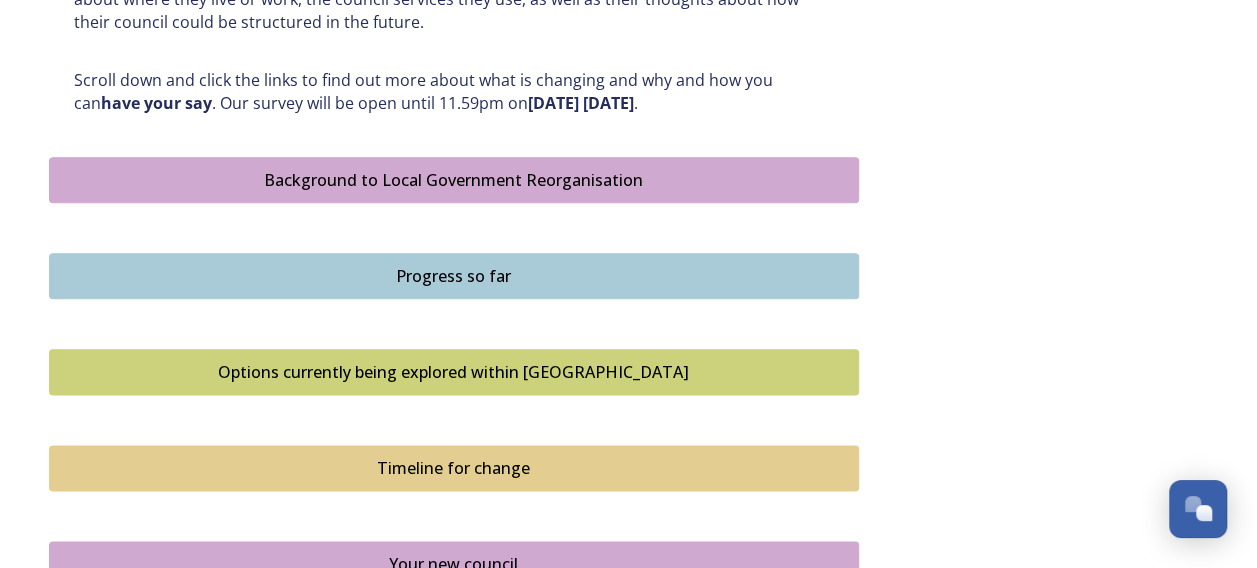 scroll, scrollTop: 1012, scrollLeft: 0, axis: vertical 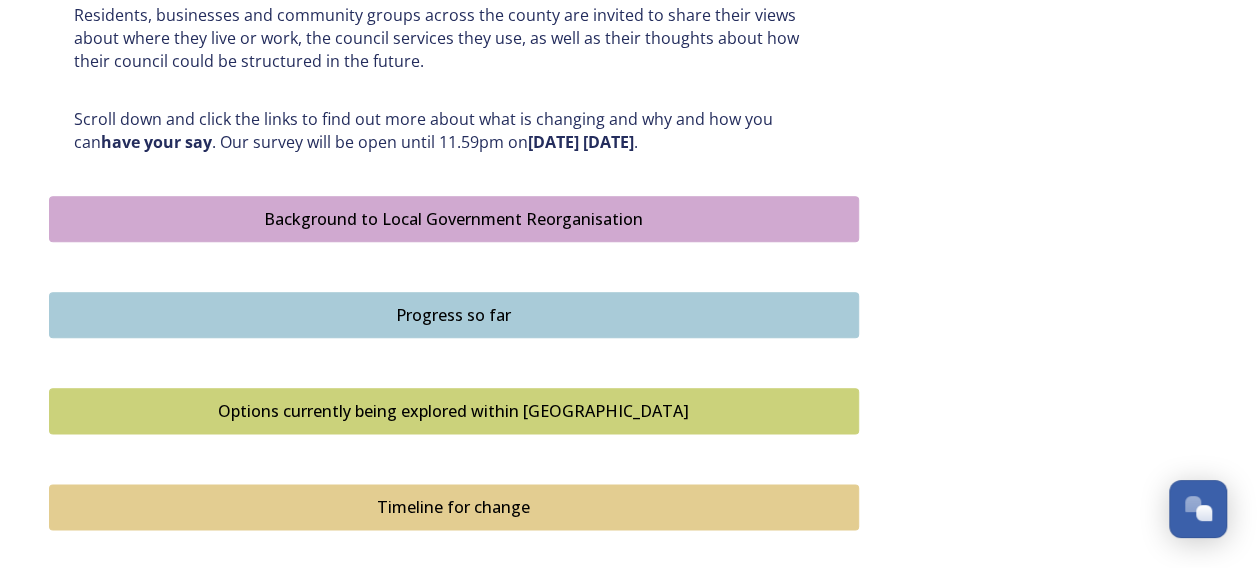 click on "Progress so far" at bounding box center (454, 315) 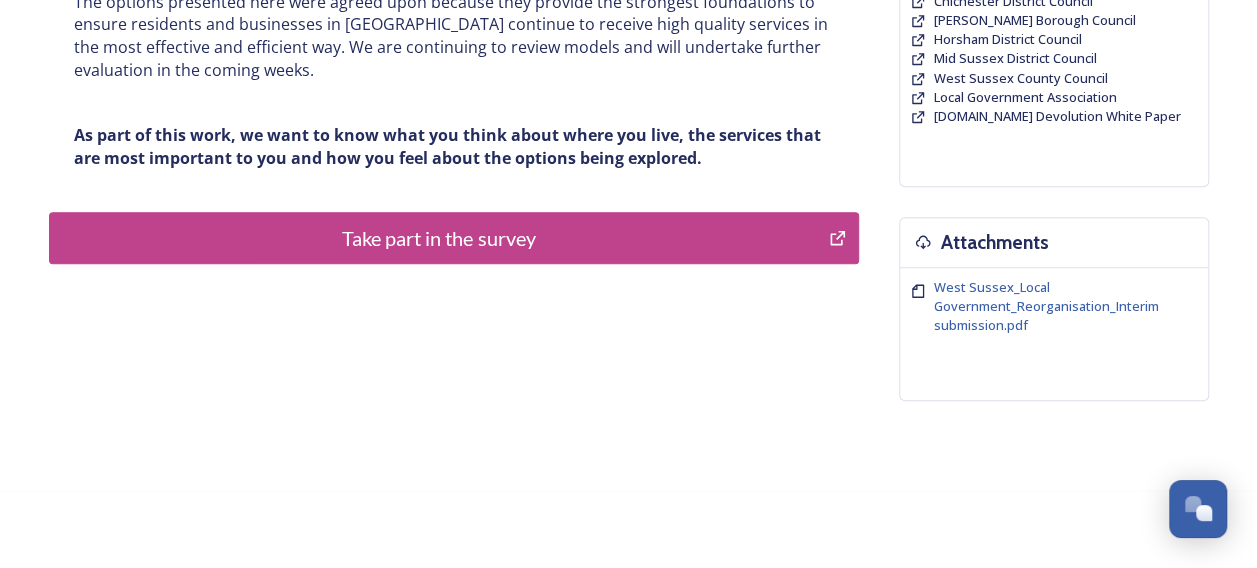 scroll, scrollTop: 610, scrollLeft: 0, axis: vertical 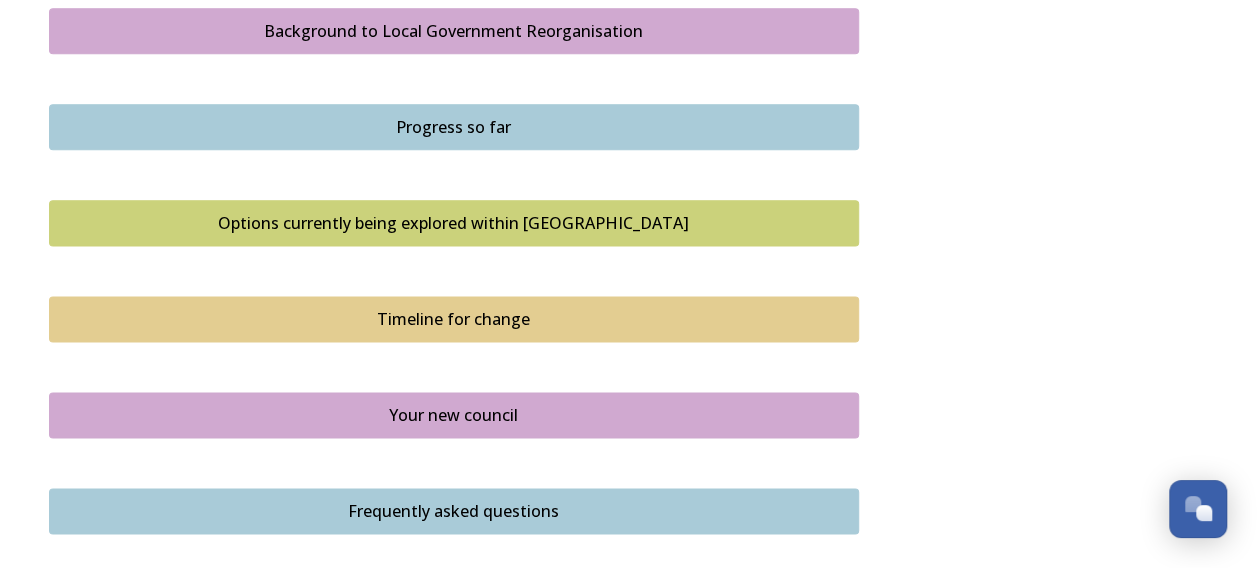 click on "Options currently being explored within West Sussex" at bounding box center [454, 223] 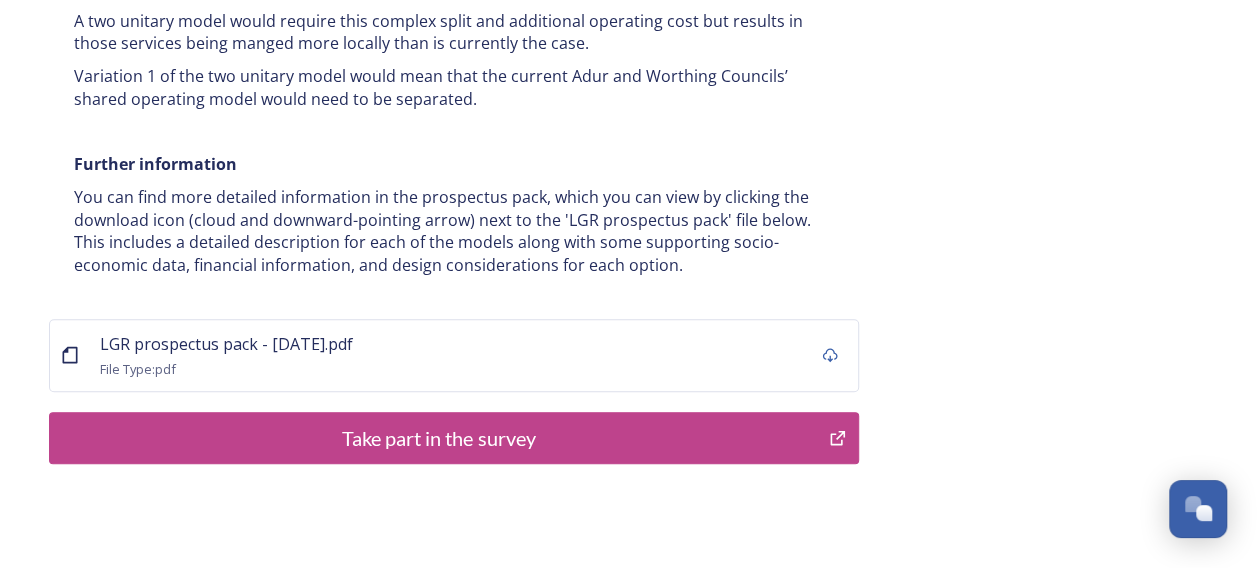 scroll, scrollTop: 4146, scrollLeft: 0, axis: vertical 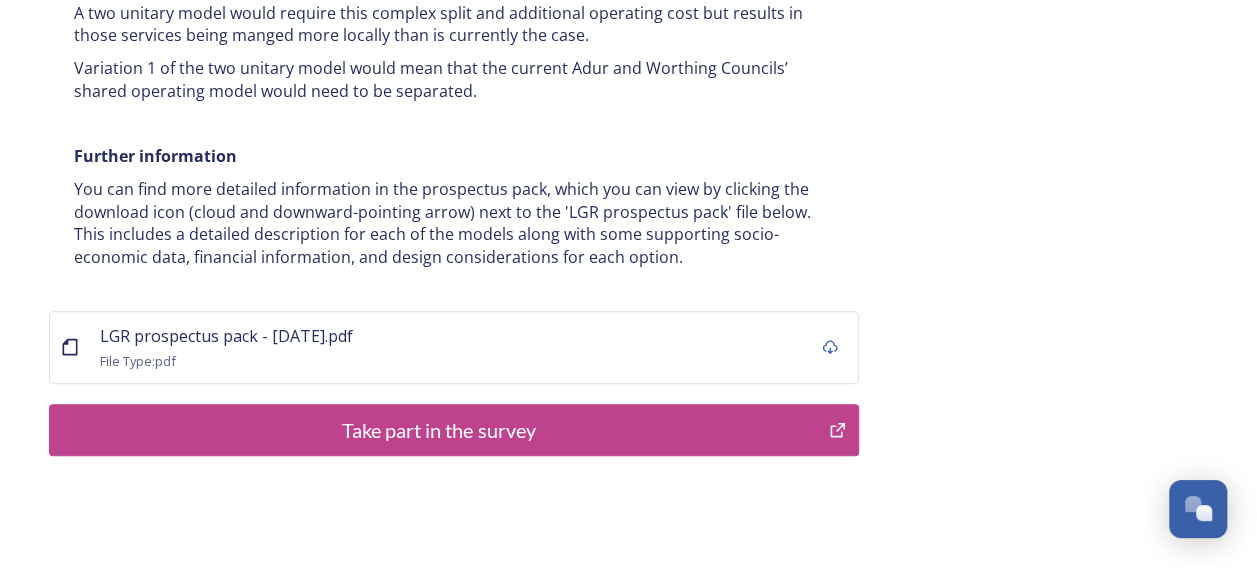 click on "Take part in the survey" at bounding box center (439, 430) 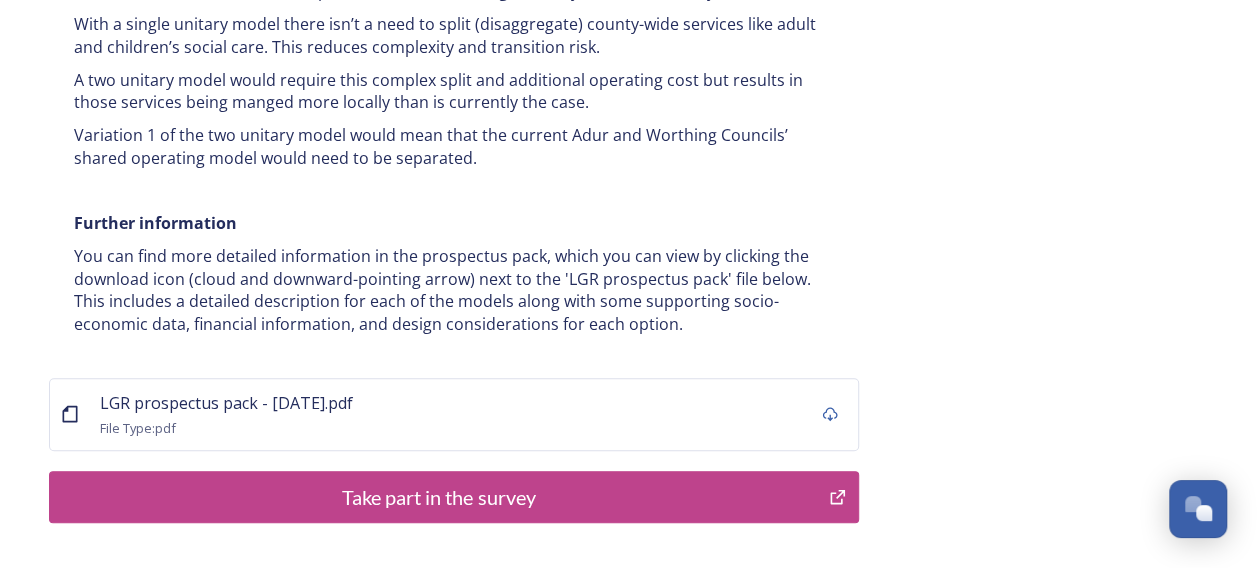 scroll, scrollTop: 4046, scrollLeft: 0, axis: vertical 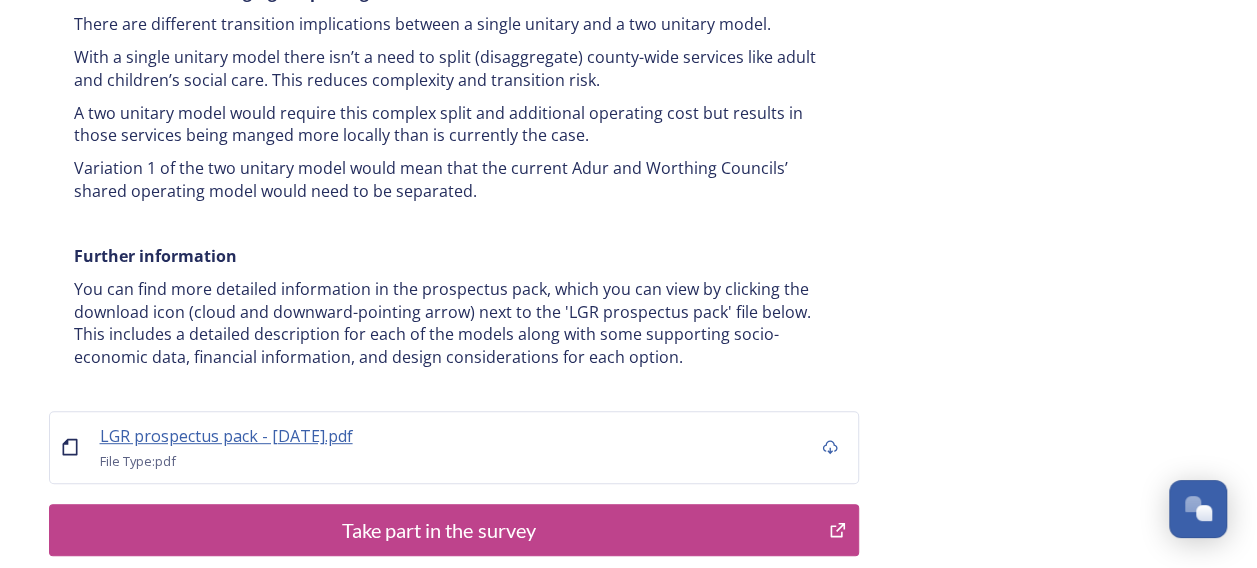 click on "LGR prospectus pack - 16 July.pdf" at bounding box center [226, 436] 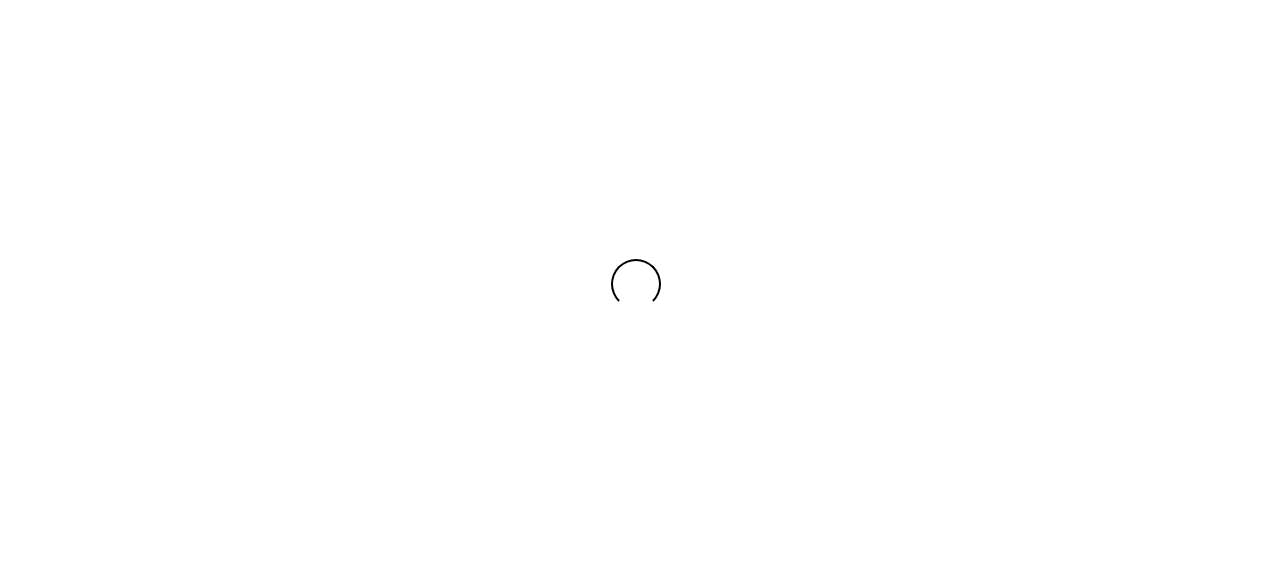 scroll, scrollTop: 0, scrollLeft: 0, axis: both 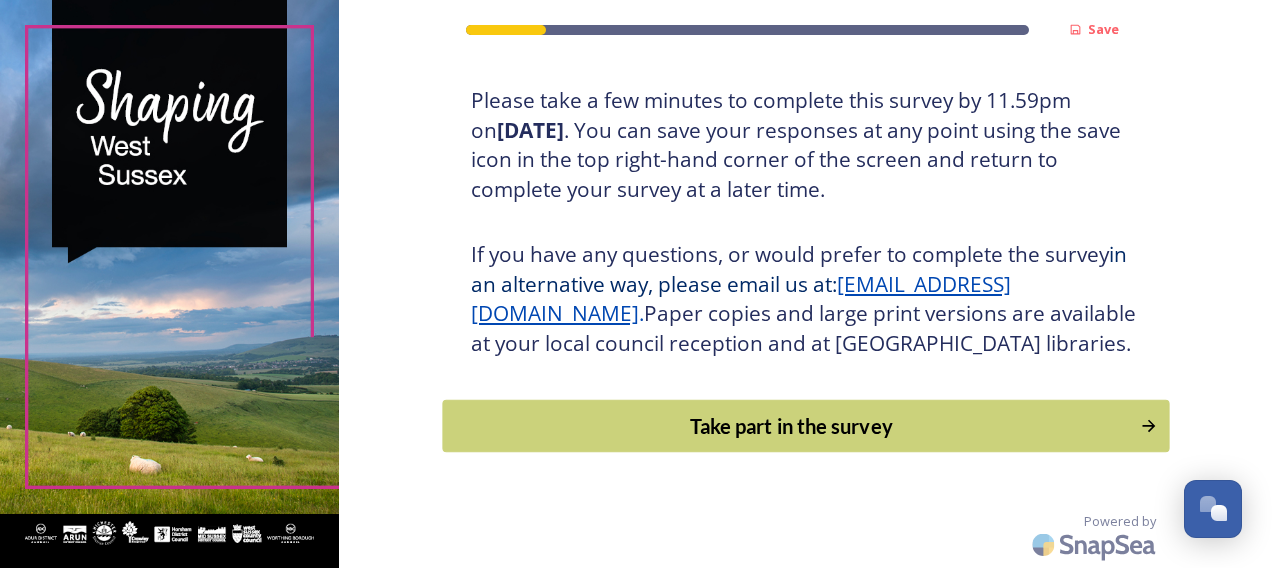 click on "Take part in the survey" at bounding box center [791, 426] 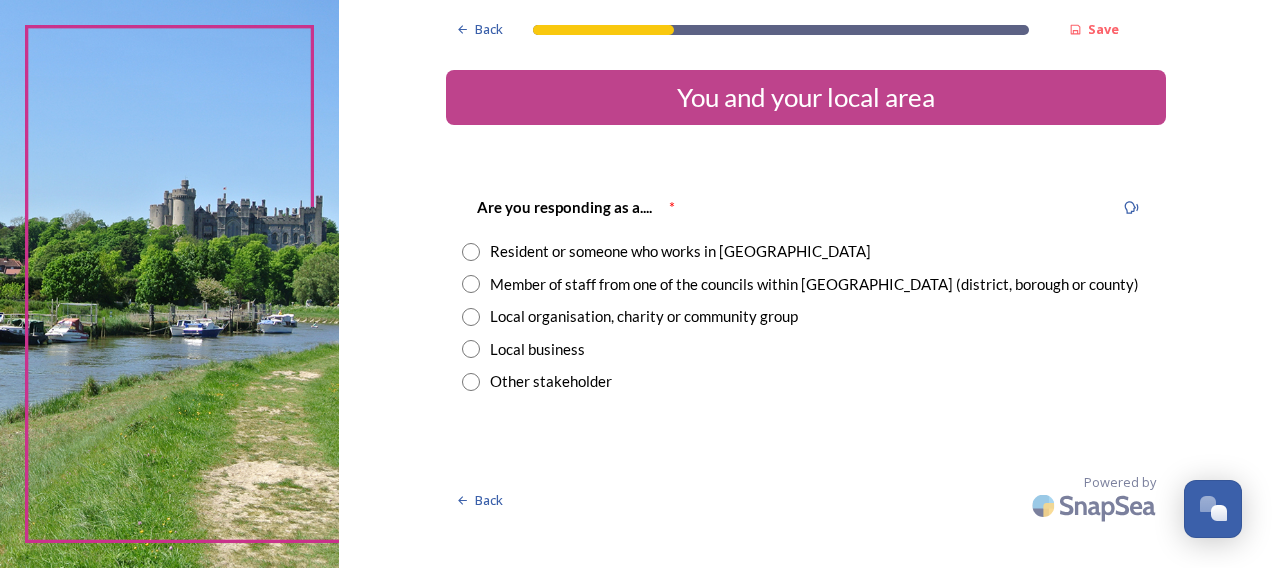 click at bounding box center [471, 284] 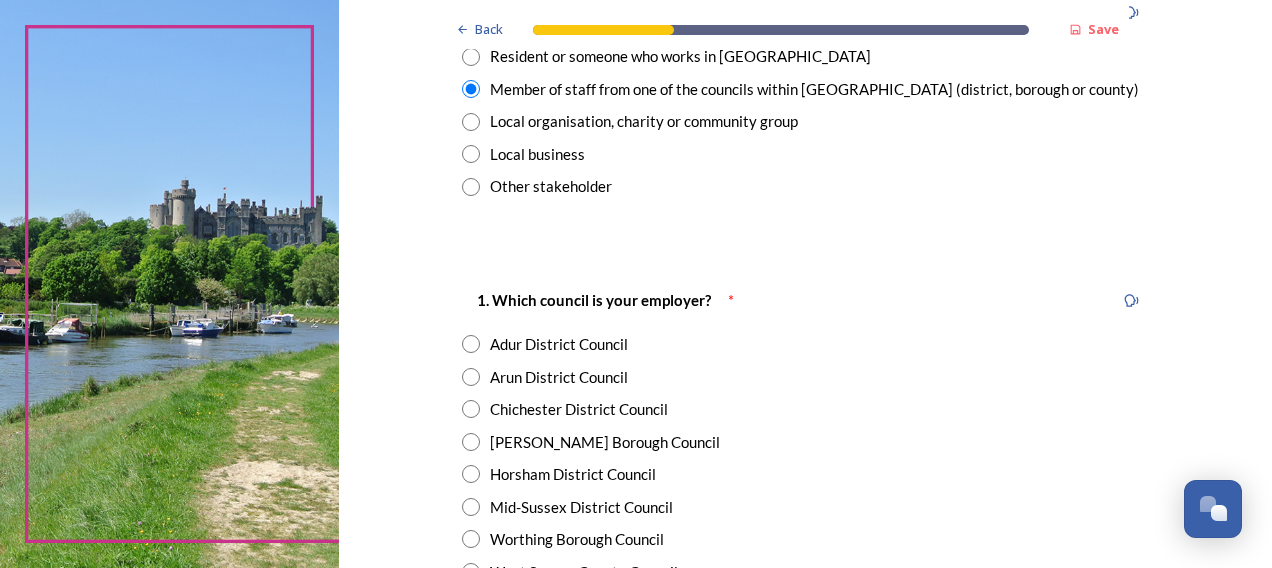scroll, scrollTop: 266, scrollLeft: 0, axis: vertical 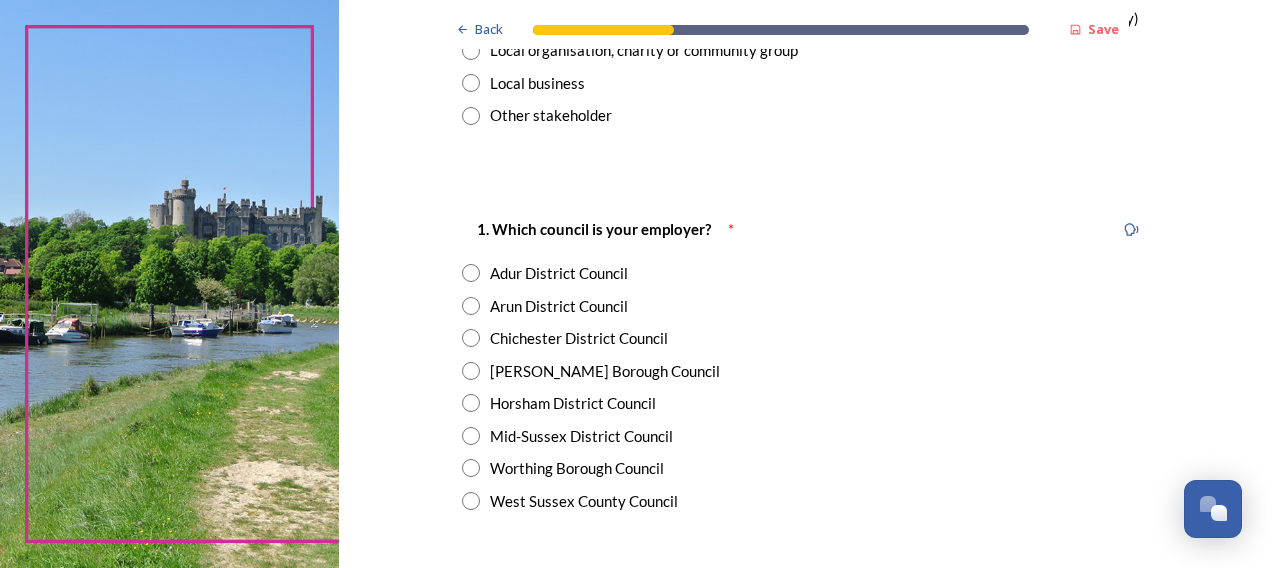 click at bounding box center (471, 306) 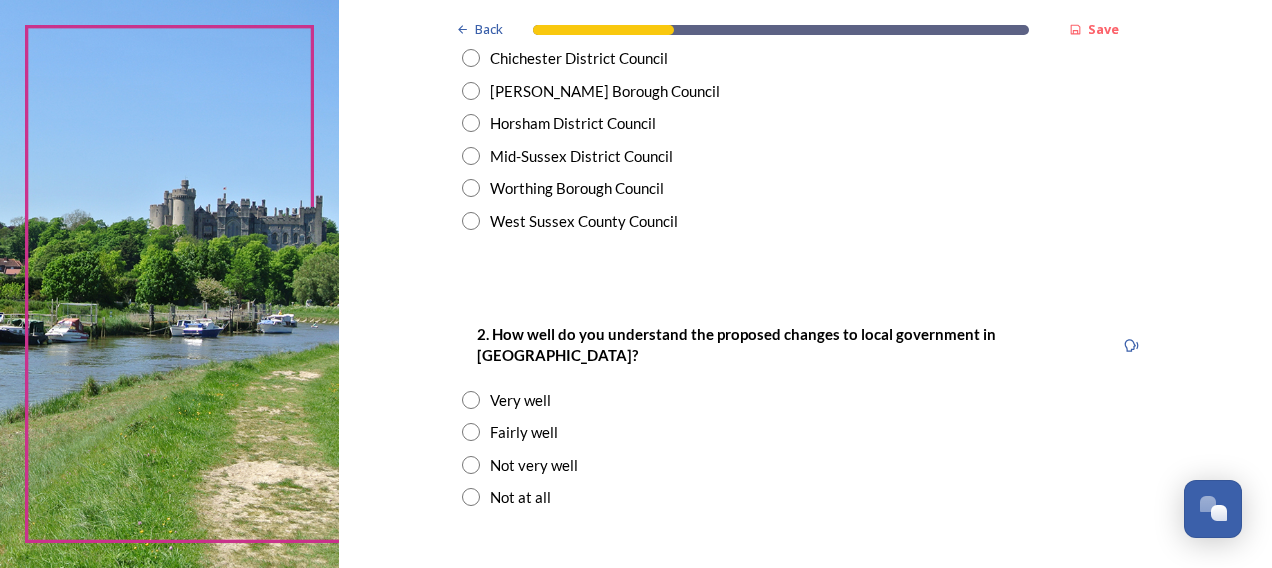 scroll, scrollTop: 333, scrollLeft: 0, axis: vertical 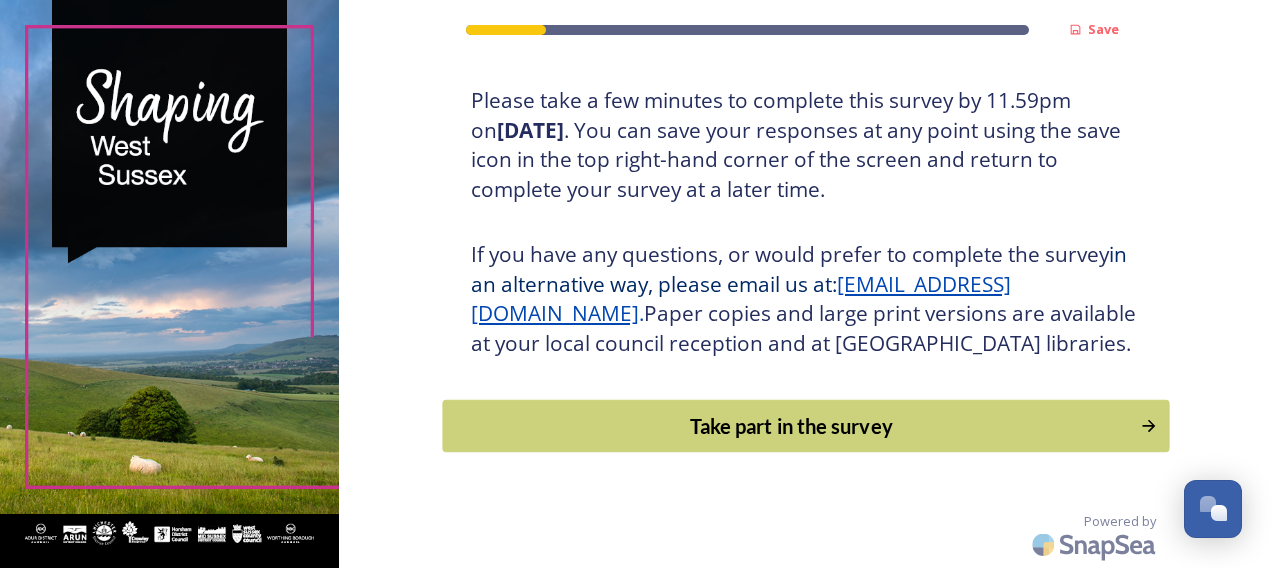 click on "Take part in the survey" at bounding box center [791, 426] 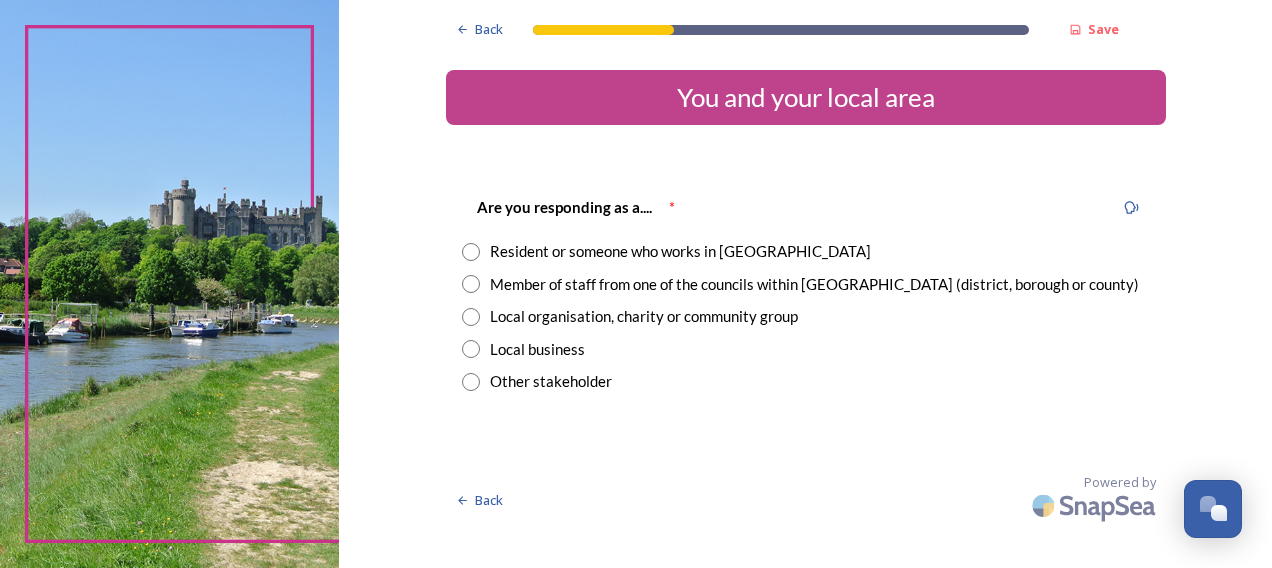 click at bounding box center [471, 284] 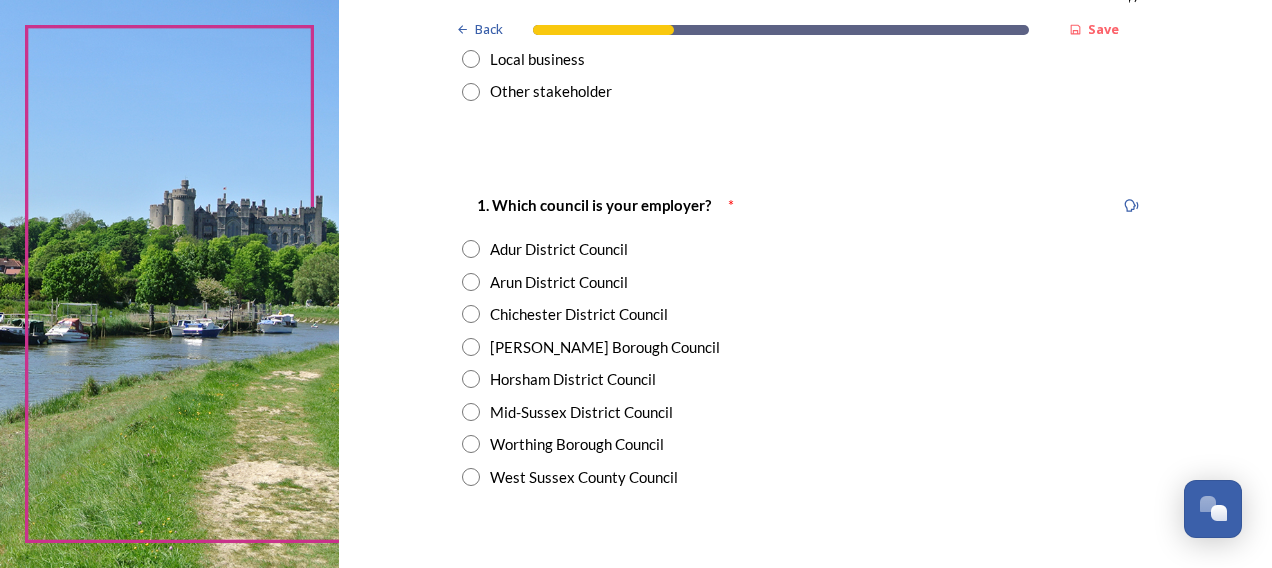 scroll, scrollTop: 300, scrollLeft: 0, axis: vertical 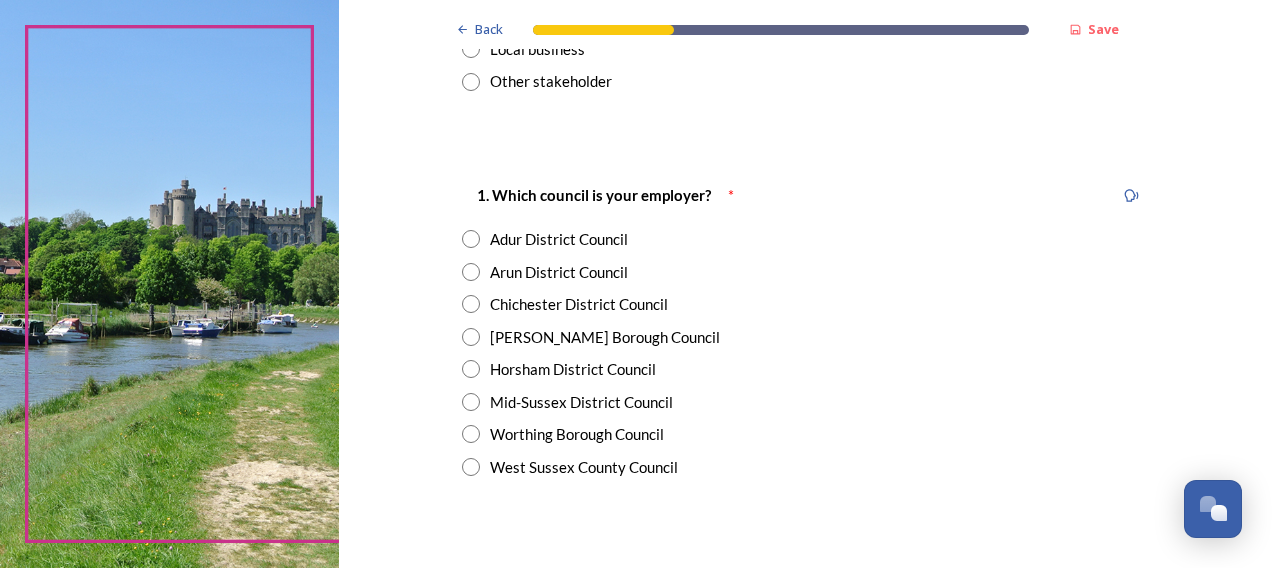 click at bounding box center (471, 272) 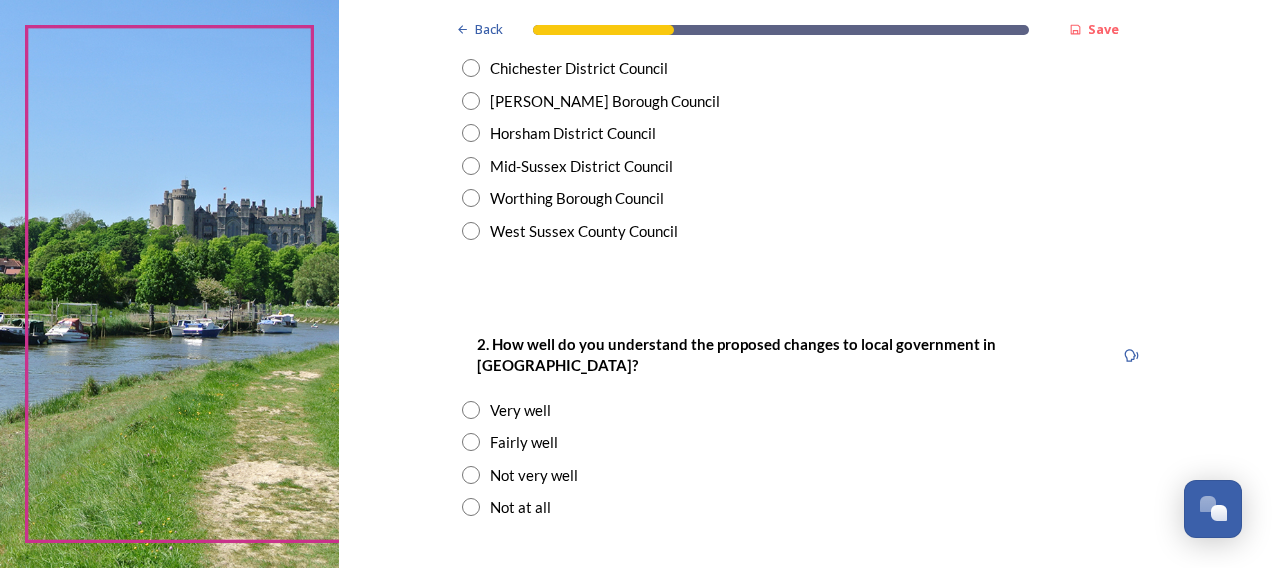 scroll, scrollTop: 600, scrollLeft: 0, axis: vertical 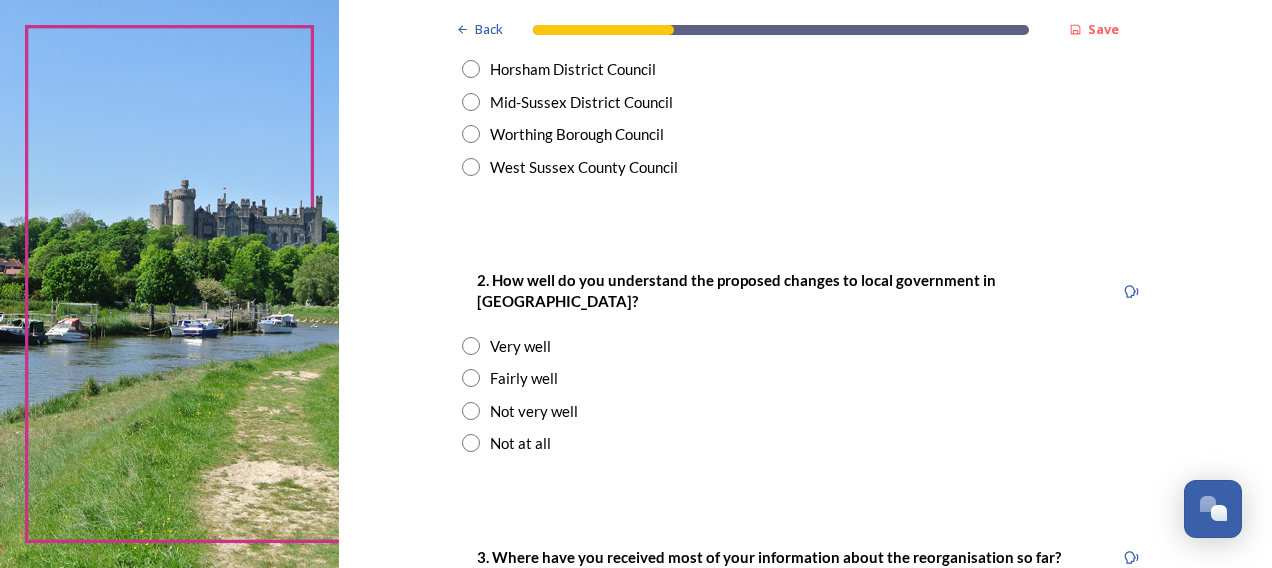 click at bounding box center [471, 378] 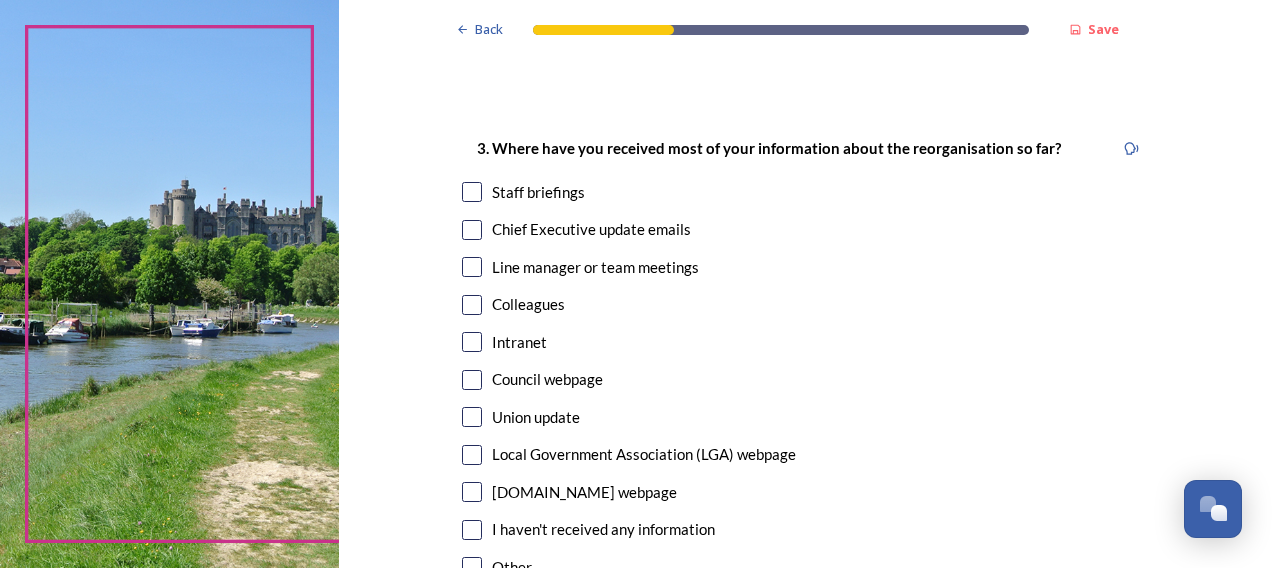 scroll, scrollTop: 1033, scrollLeft: 0, axis: vertical 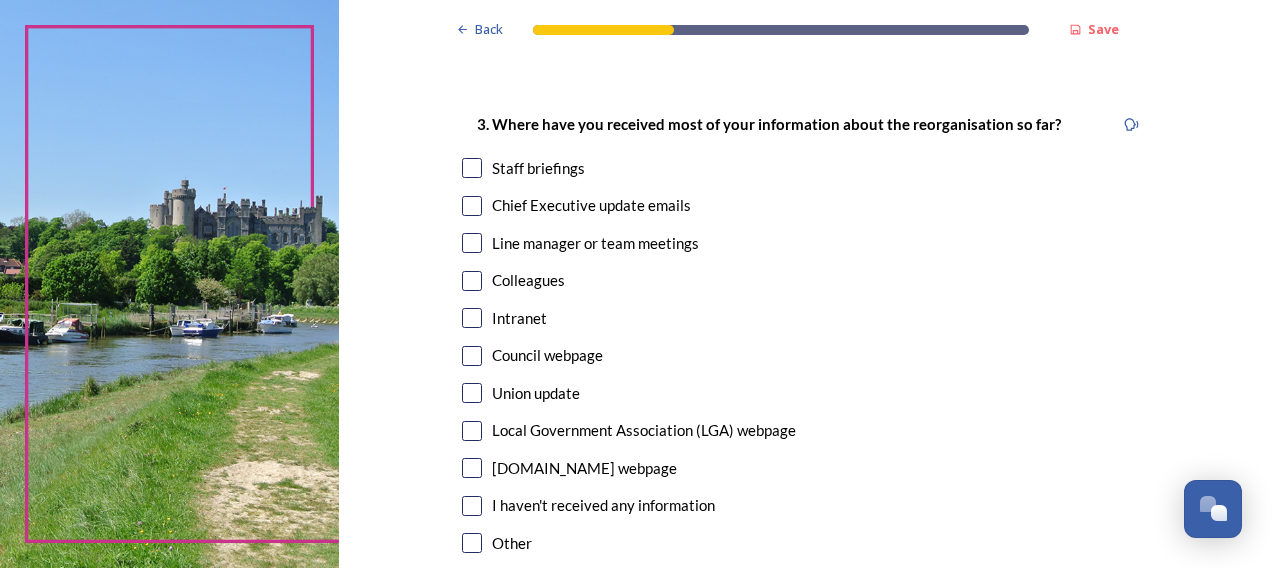 click at bounding box center [472, 168] 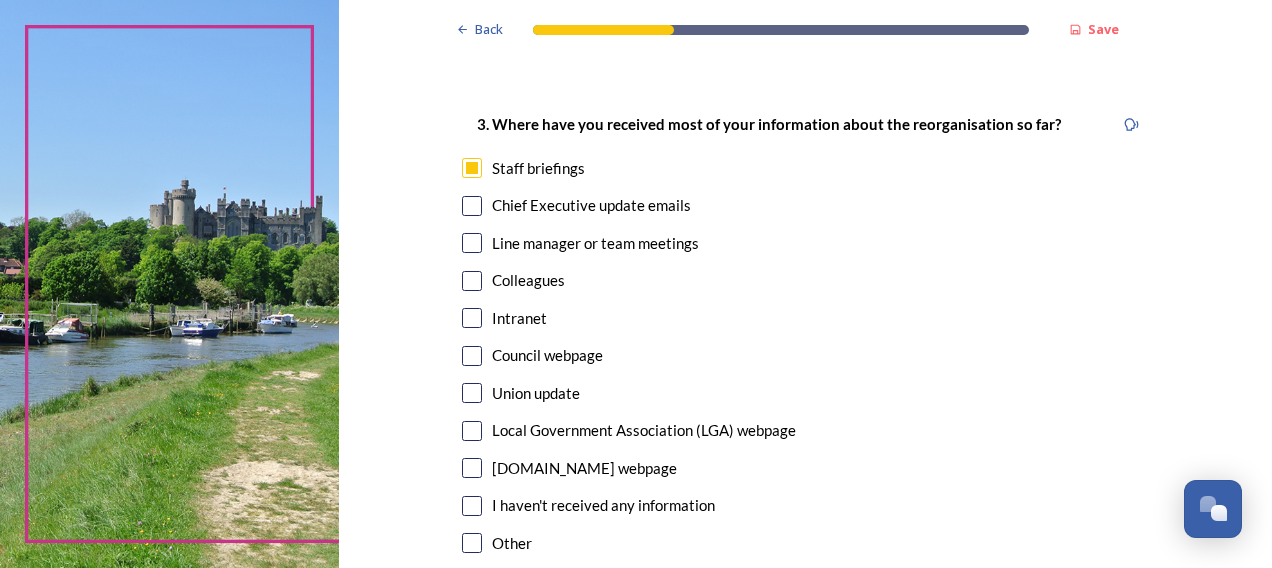 click at bounding box center [472, 206] 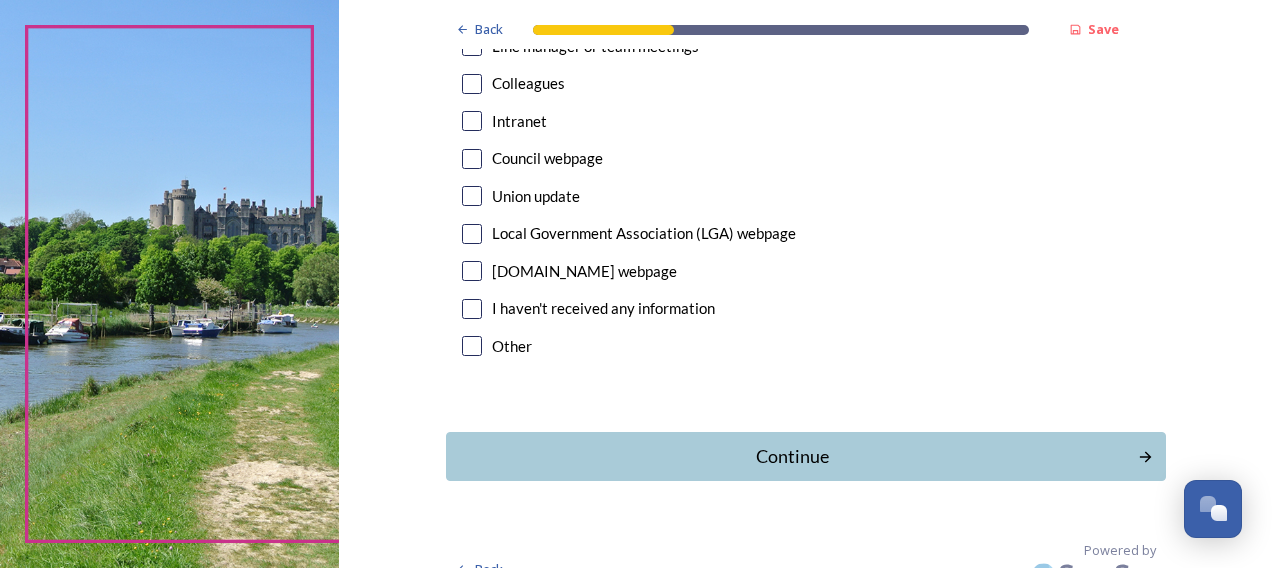 scroll, scrollTop: 1237, scrollLeft: 0, axis: vertical 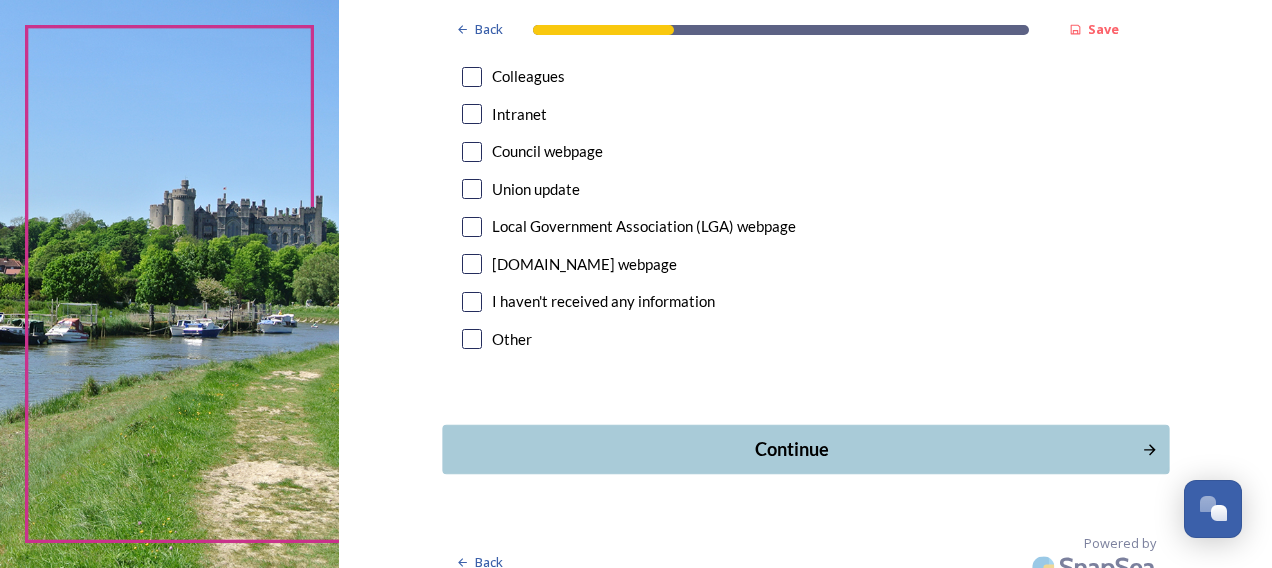 click on "Continue" at bounding box center (791, 449) 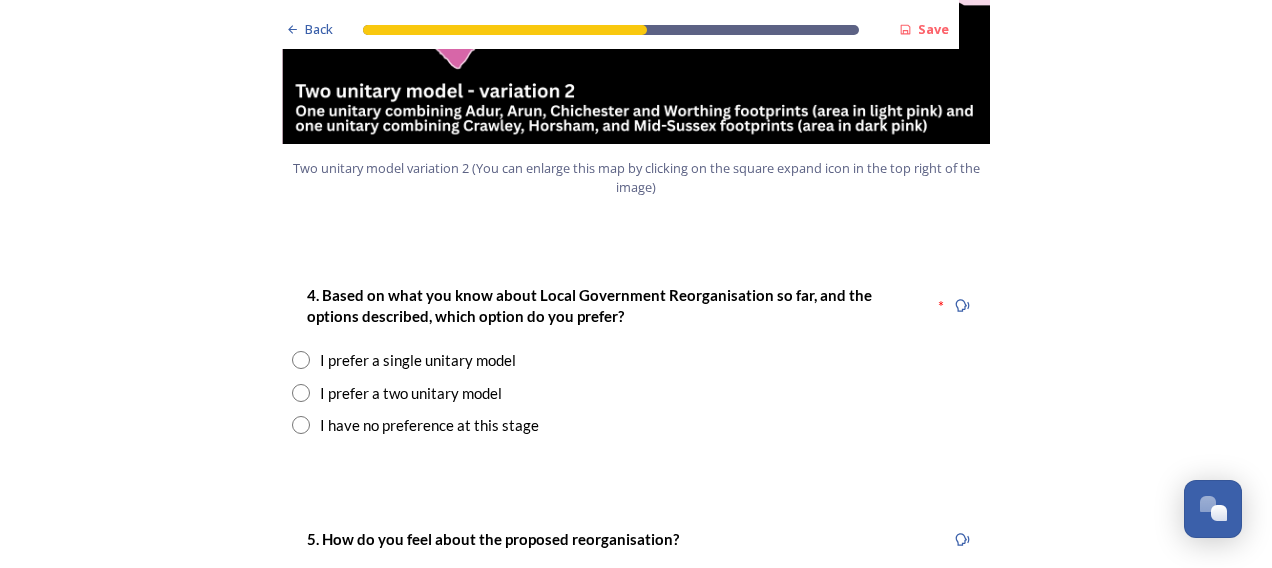 scroll, scrollTop: 2600, scrollLeft: 0, axis: vertical 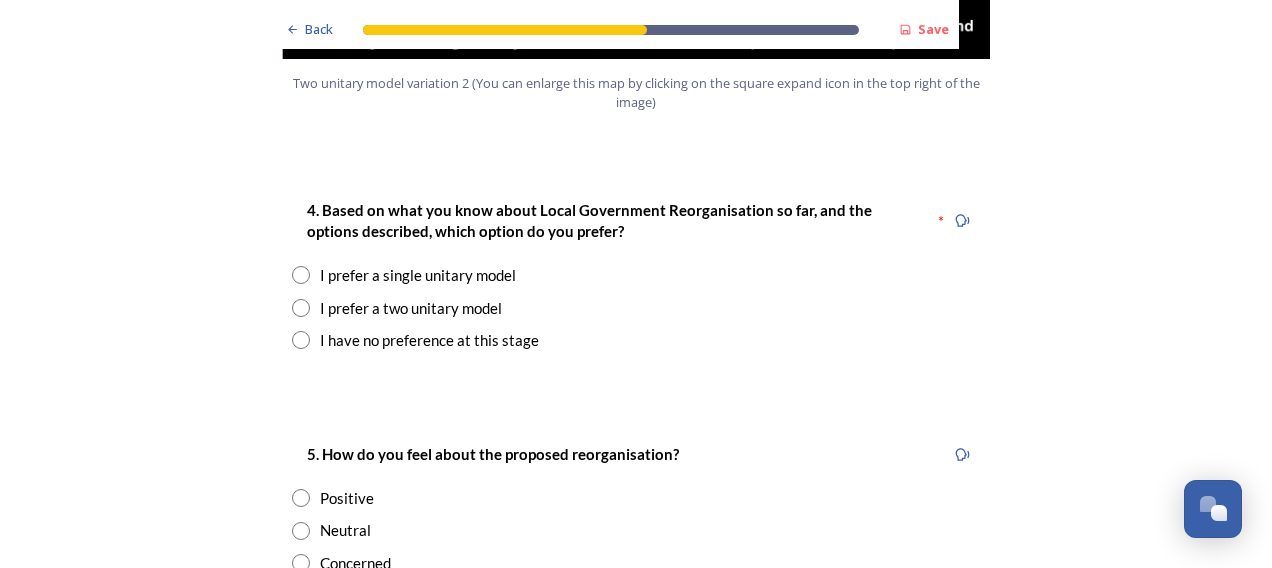 click at bounding box center (301, 308) 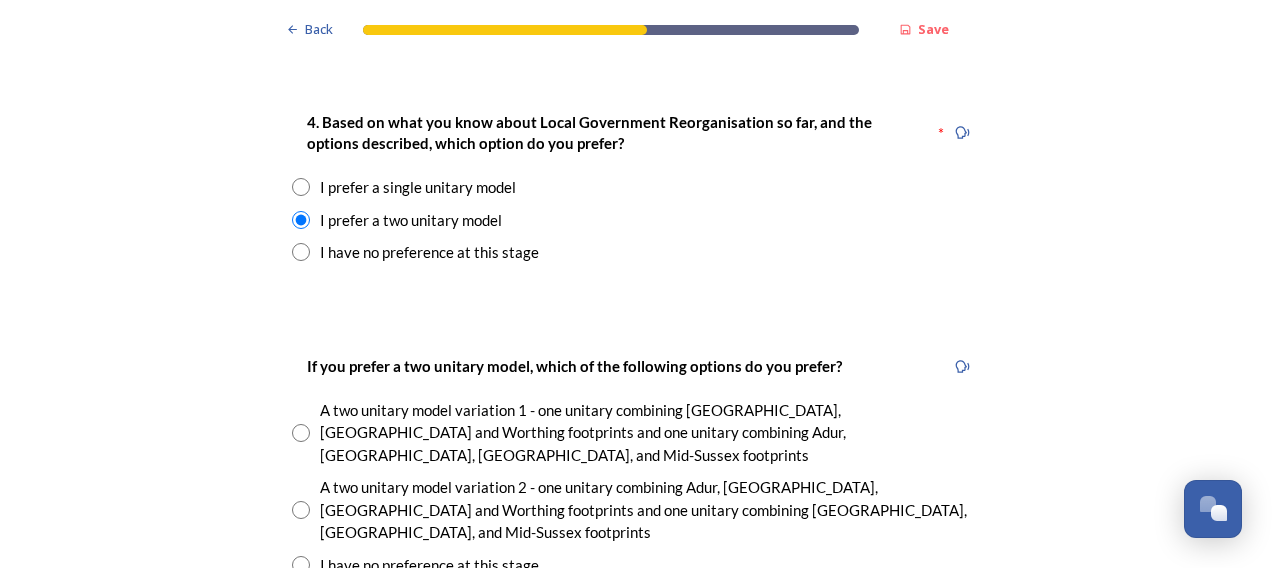 scroll, scrollTop: 2700, scrollLeft: 0, axis: vertical 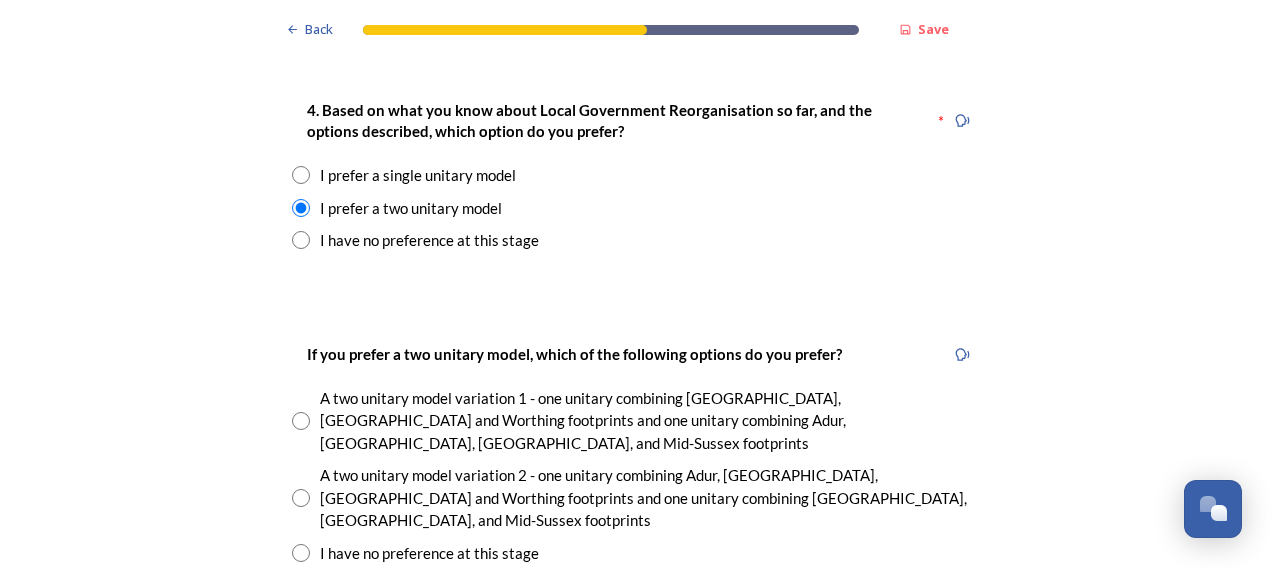 click at bounding box center (301, 421) 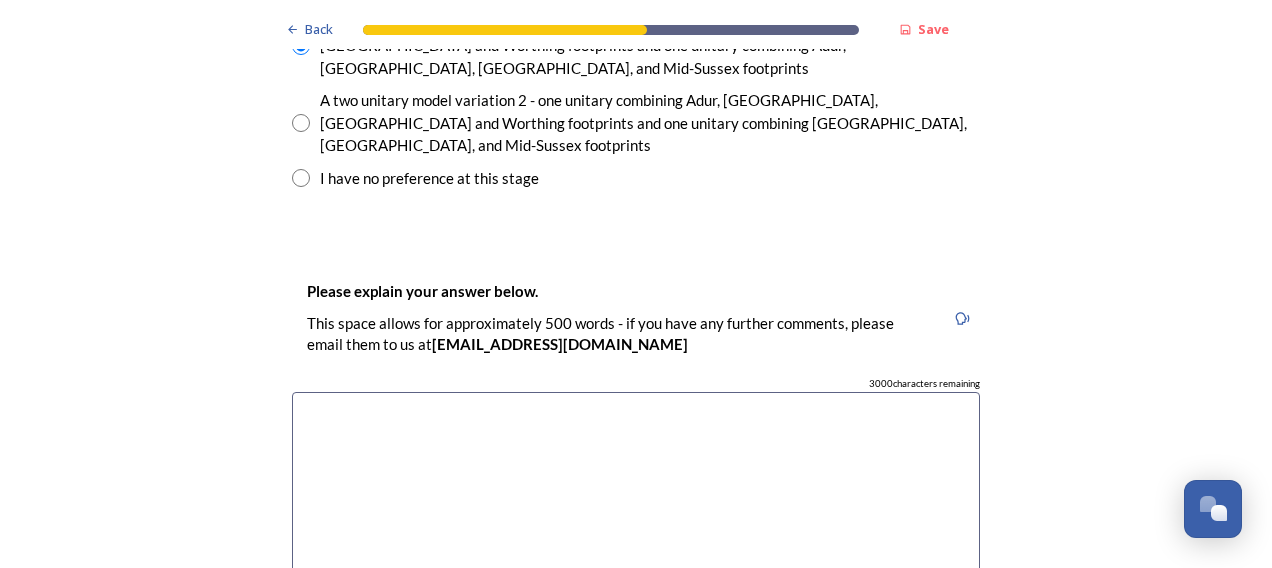scroll, scrollTop: 3066, scrollLeft: 0, axis: vertical 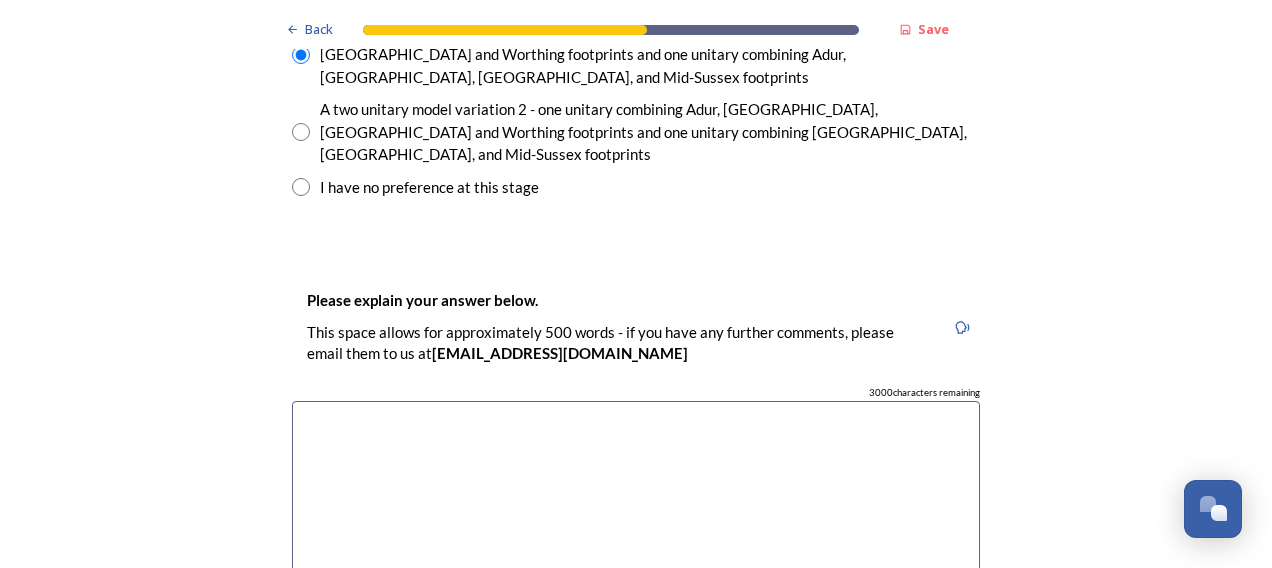 click at bounding box center (636, 513) 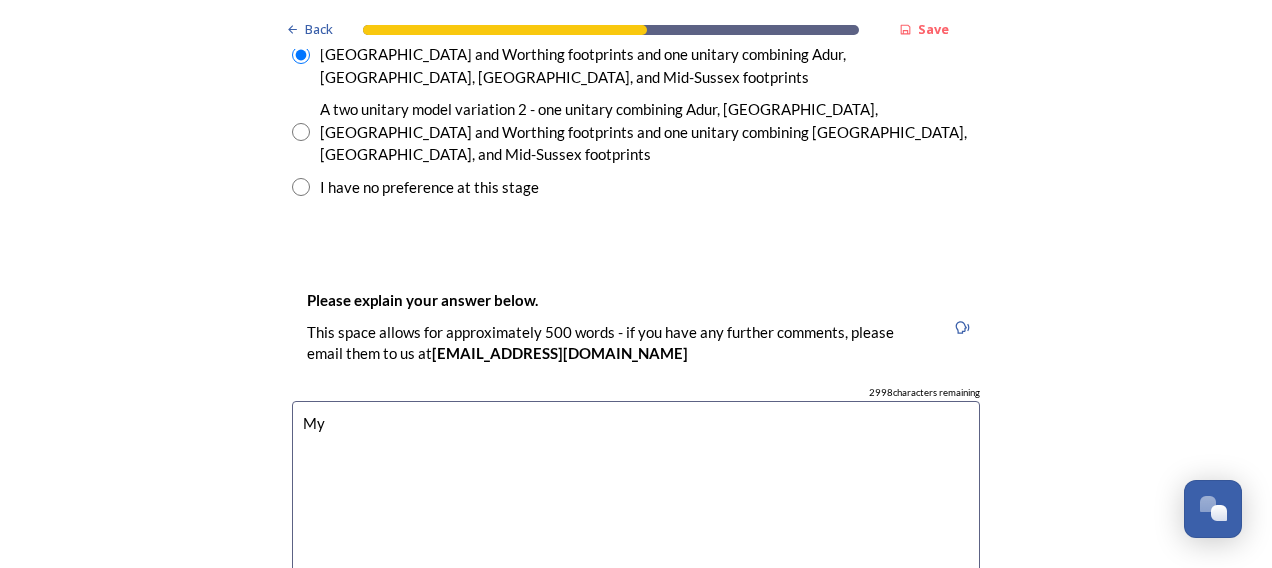 type on "M" 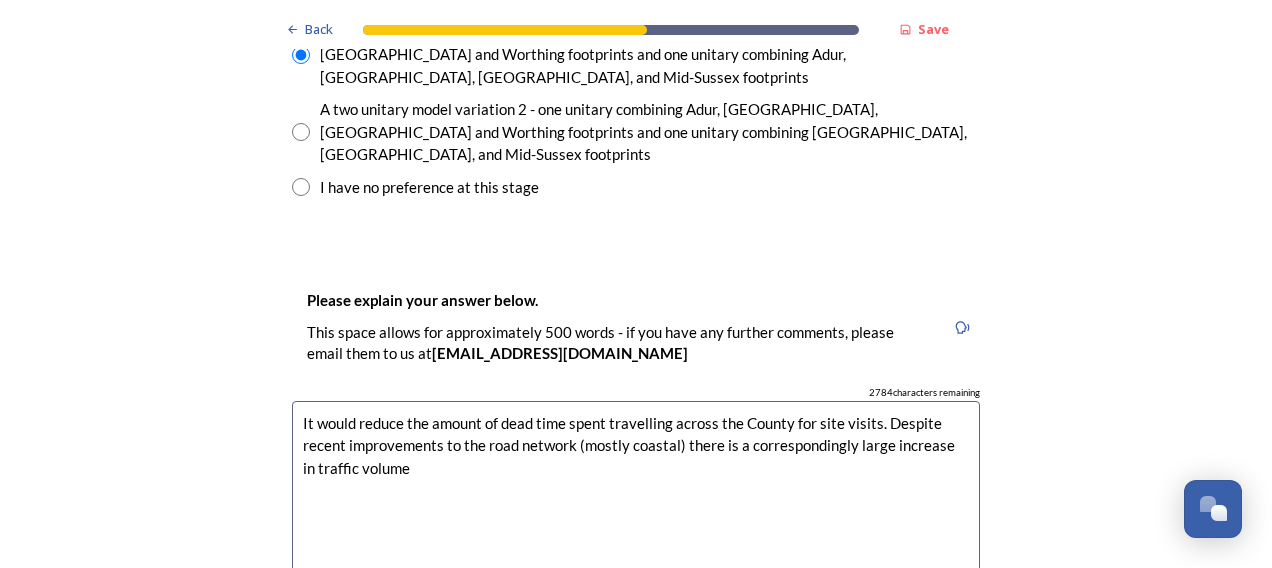 click on "It would reduce the amount of dead time spent travelling across the County for site visits. Despite recent improvements to the road network (mostly coastal) there is a correspondingly large increase in traffic volume" at bounding box center (636, 513) 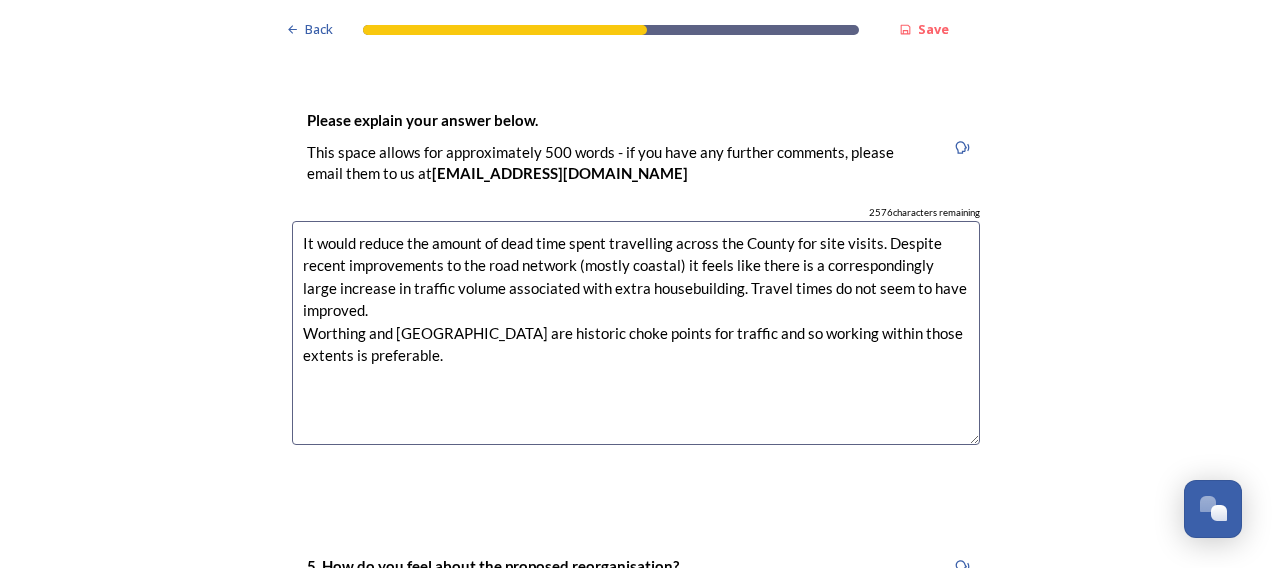 scroll, scrollTop: 3333, scrollLeft: 0, axis: vertical 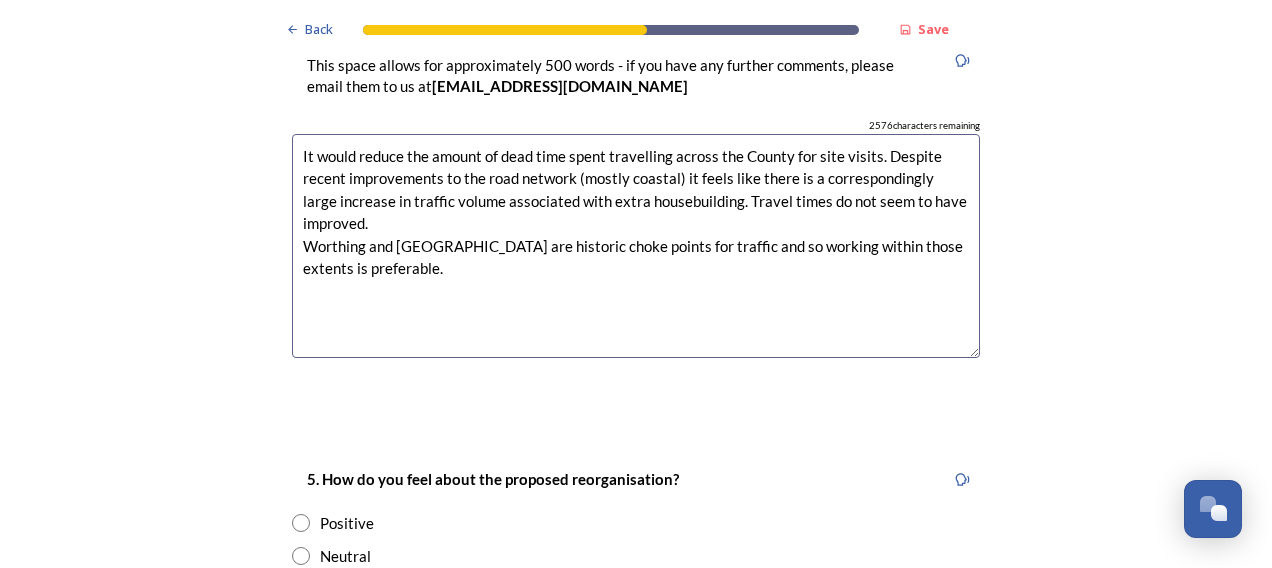 type on "It would reduce the amount of dead time spent travelling across the County for site visits. Despite recent improvements to the road network (mostly coastal) it feels like there is a correspondingly large increase in traffic volume associated with extra housebuilding. Travel times do not seem to have improved.
Worthing and [GEOGRAPHIC_DATA] are historic choke points for traffic and so working within those extents is preferable." 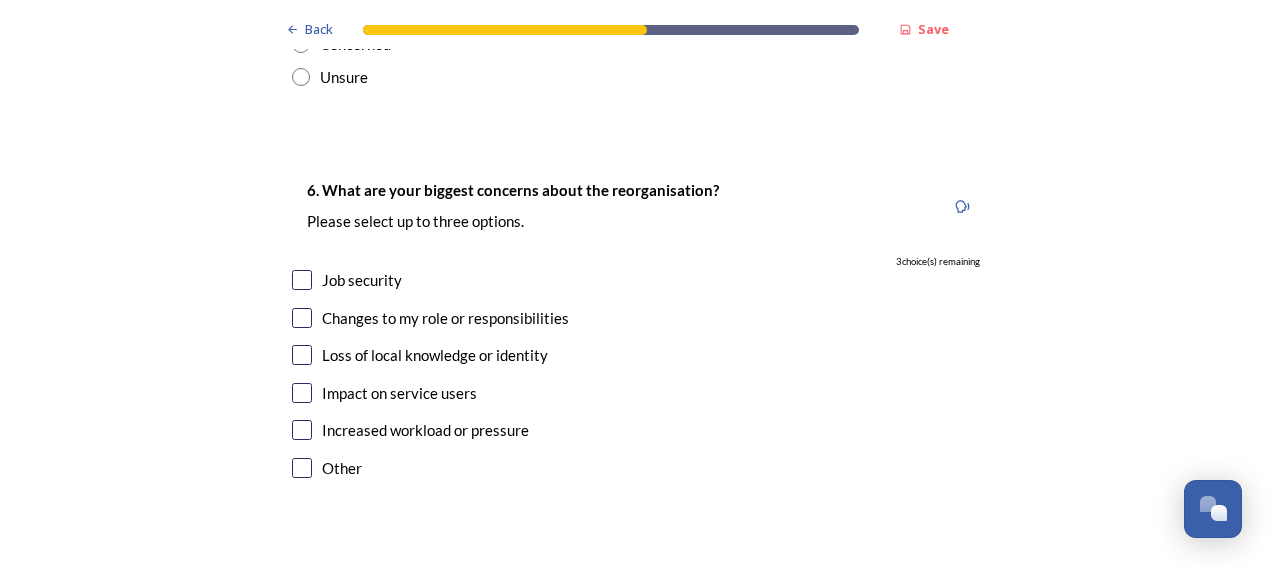 scroll, scrollTop: 3900, scrollLeft: 0, axis: vertical 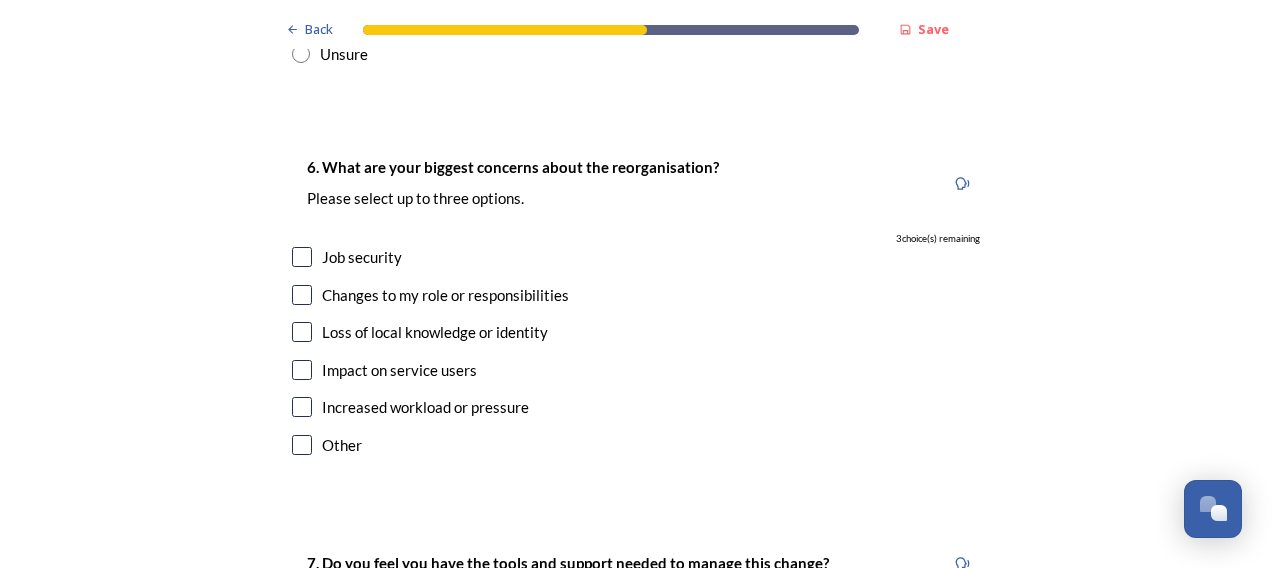 click at bounding box center [302, 257] 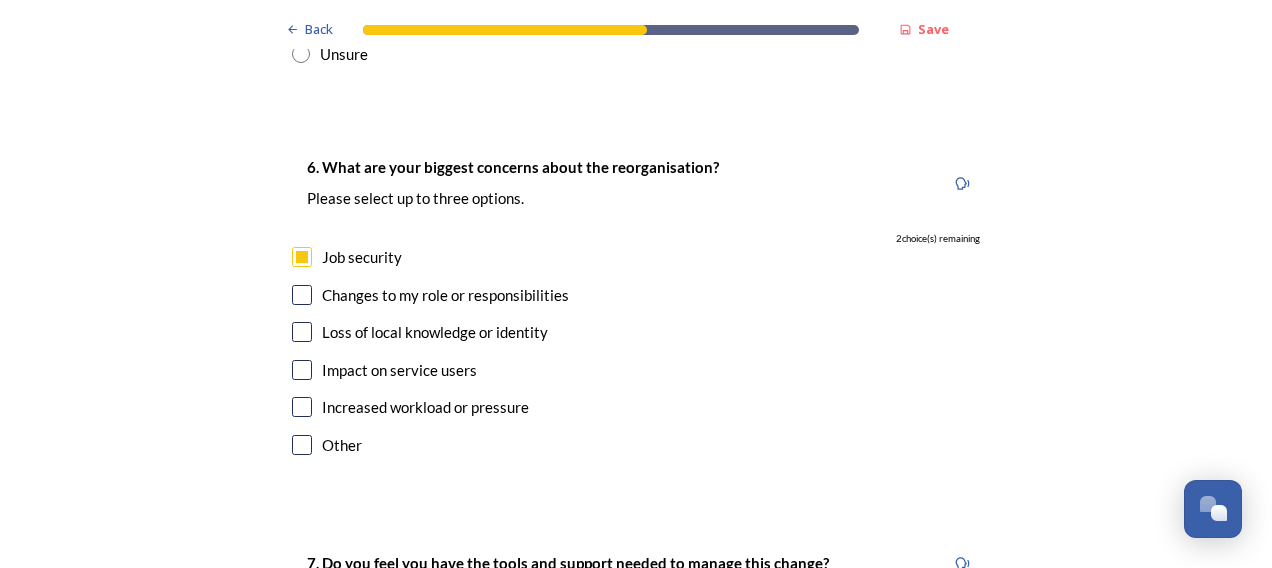 click at bounding box center (302, 295) 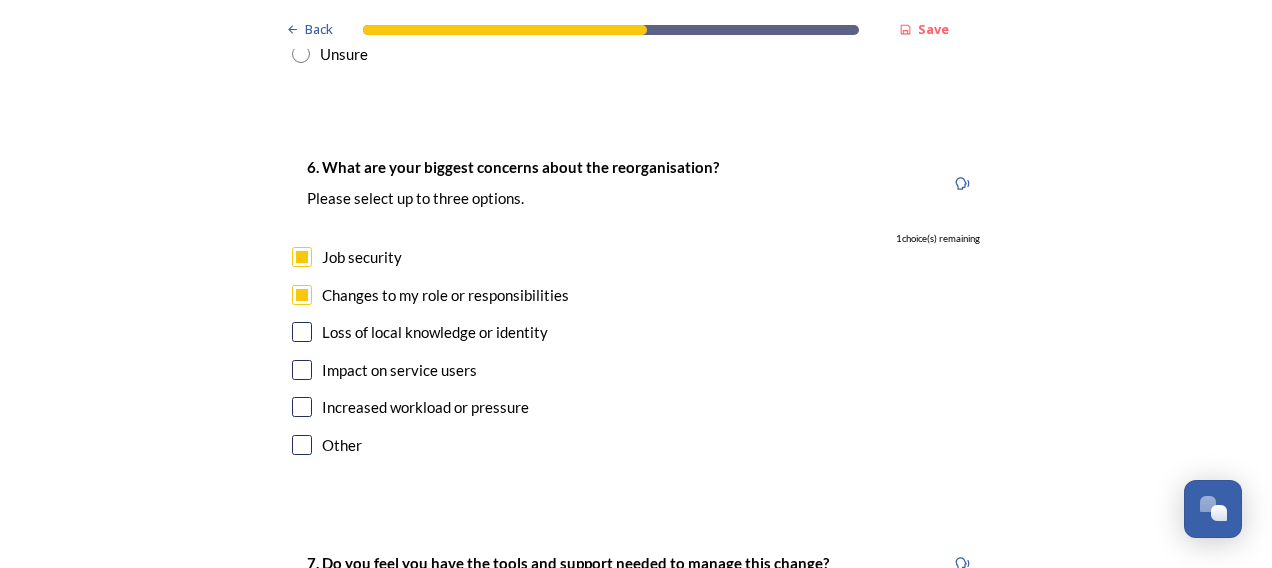 click at bounding box center (302, 295) 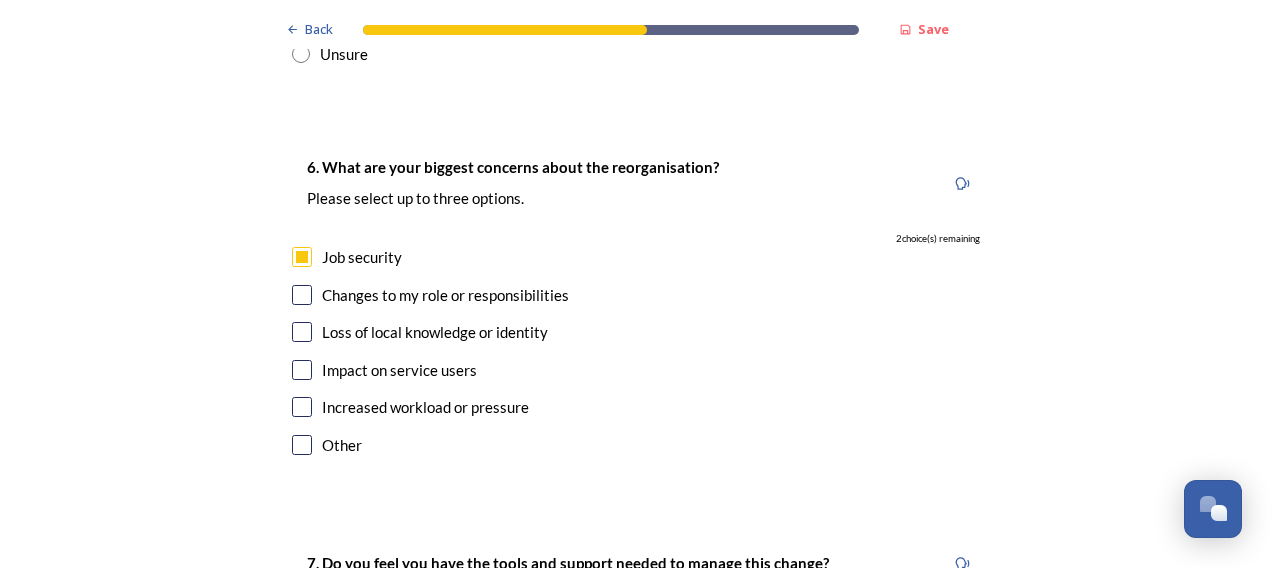 click at bounding box center (302, 332) 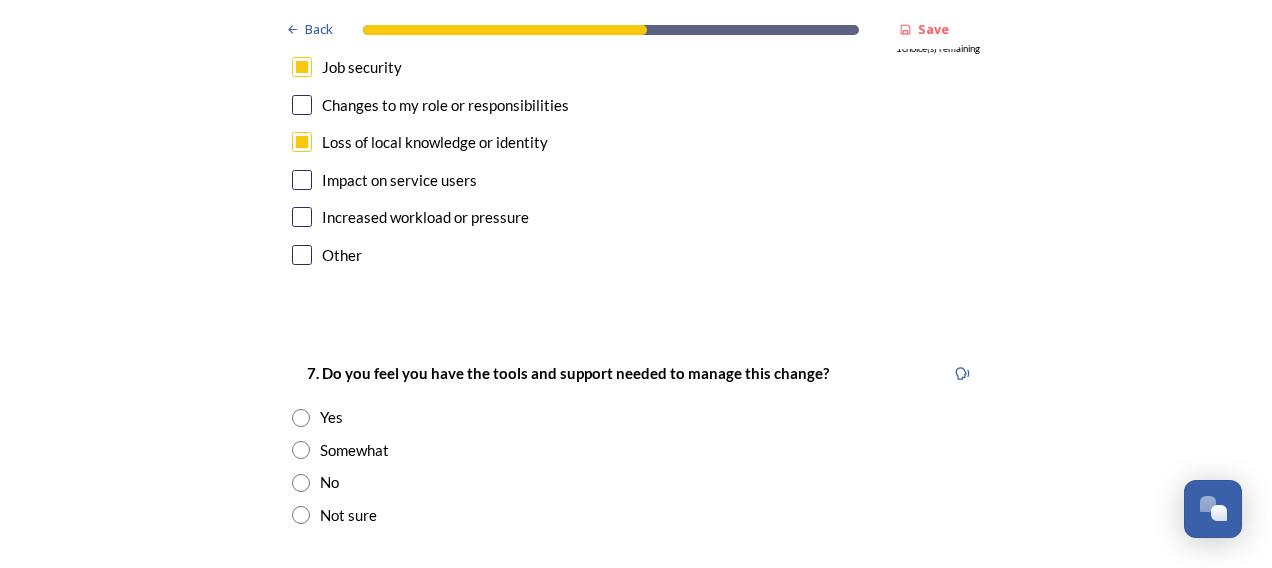 scroll, scrollTop: 4100, scrollLeft: 0, axis: vertical 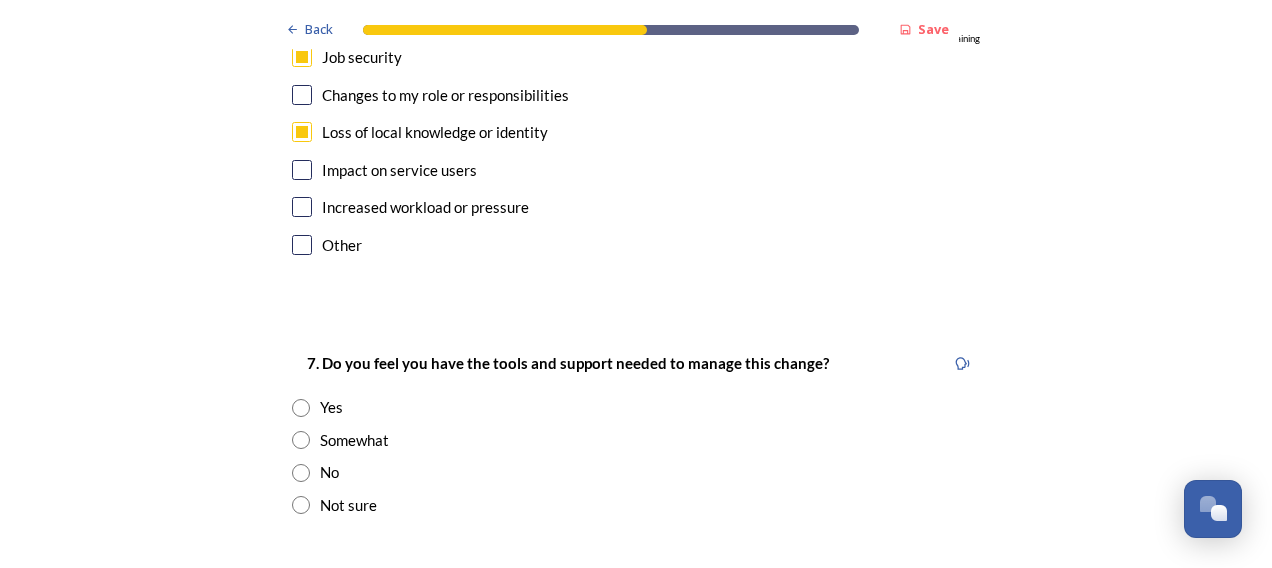 click at bounding box center (301, 440) 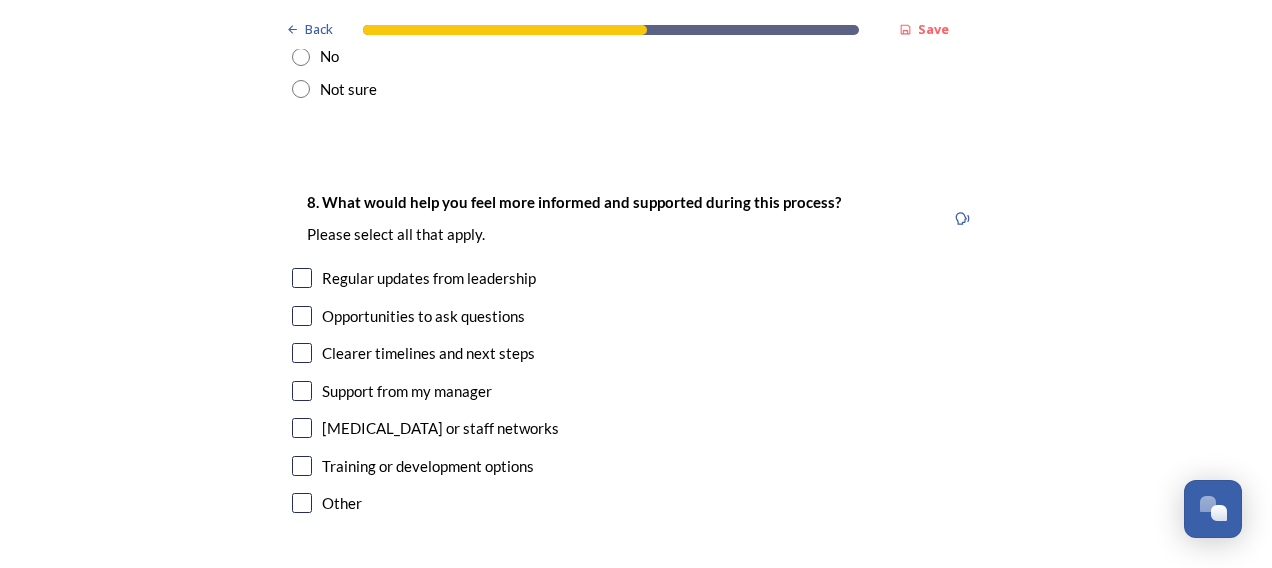 scroll, scrollTop: 4533, scrollLeft: 0, axis: vertical 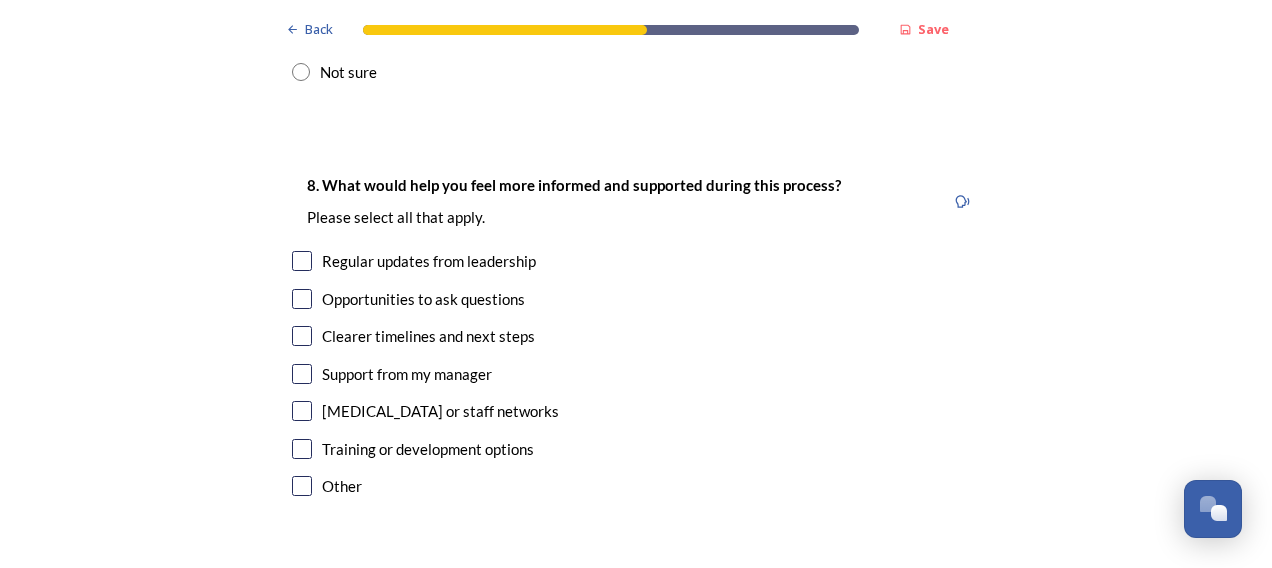 click at bounding box center (302, 336) 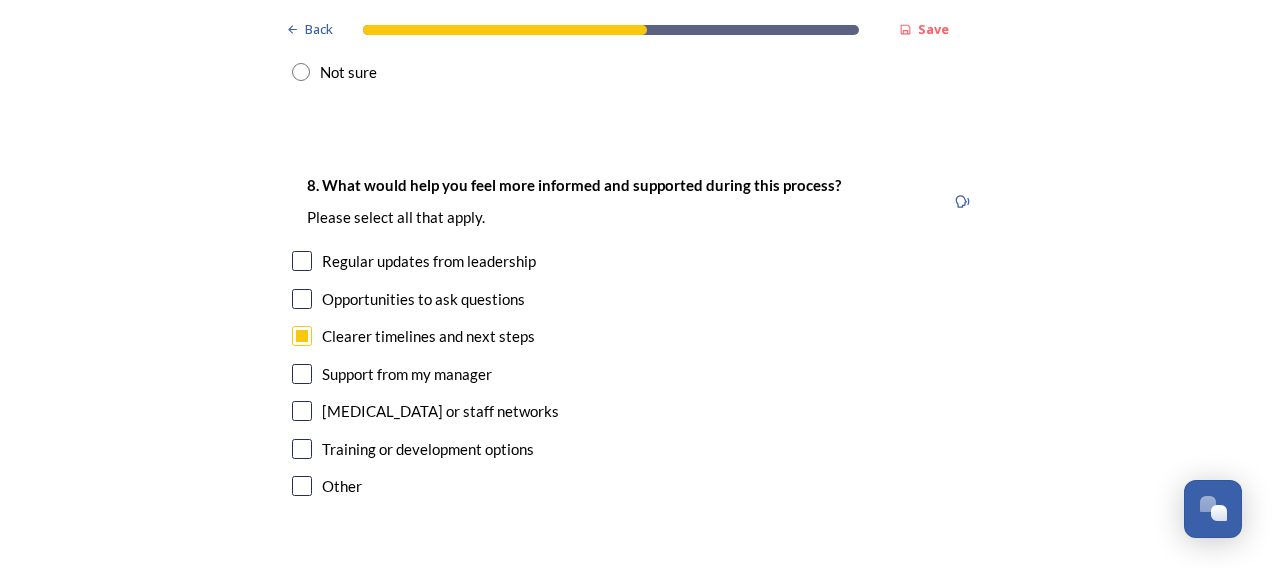 click at bounding box center [302, 449] 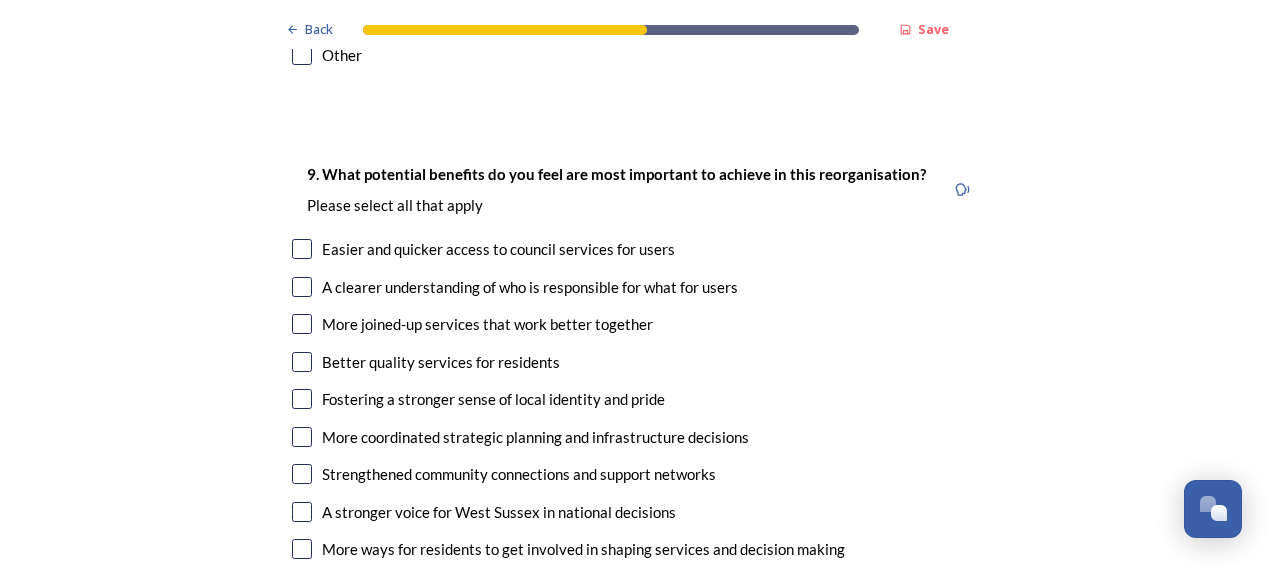 scroll, scrollTop: 4966, scrollLeft: 0, axis: vertical 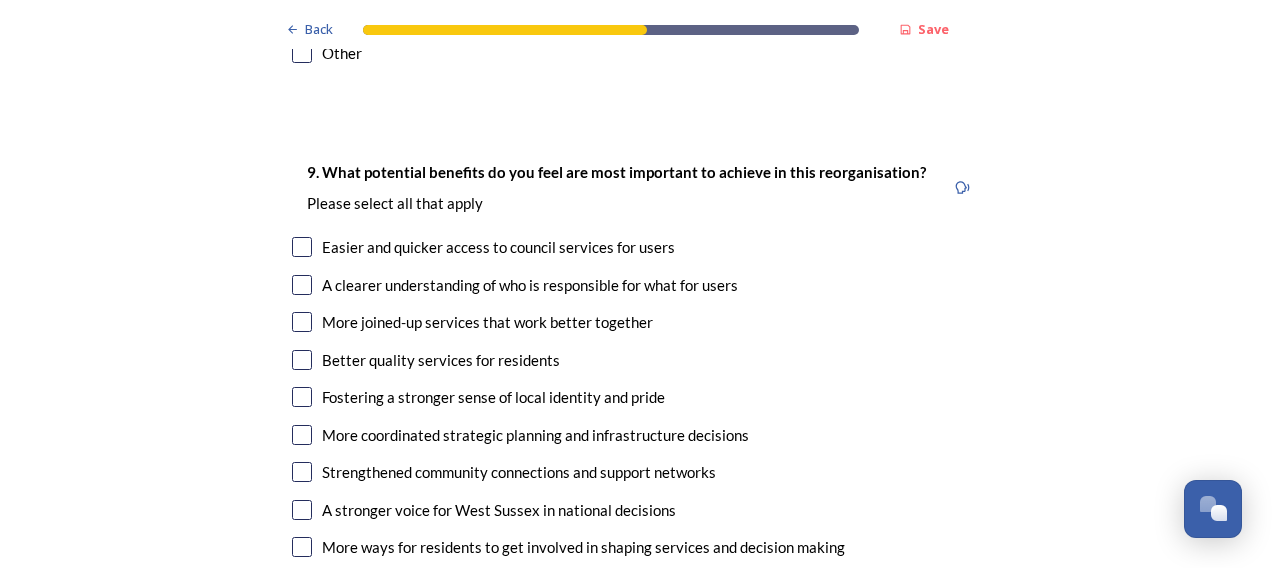 click at bounding box center (302, 322) 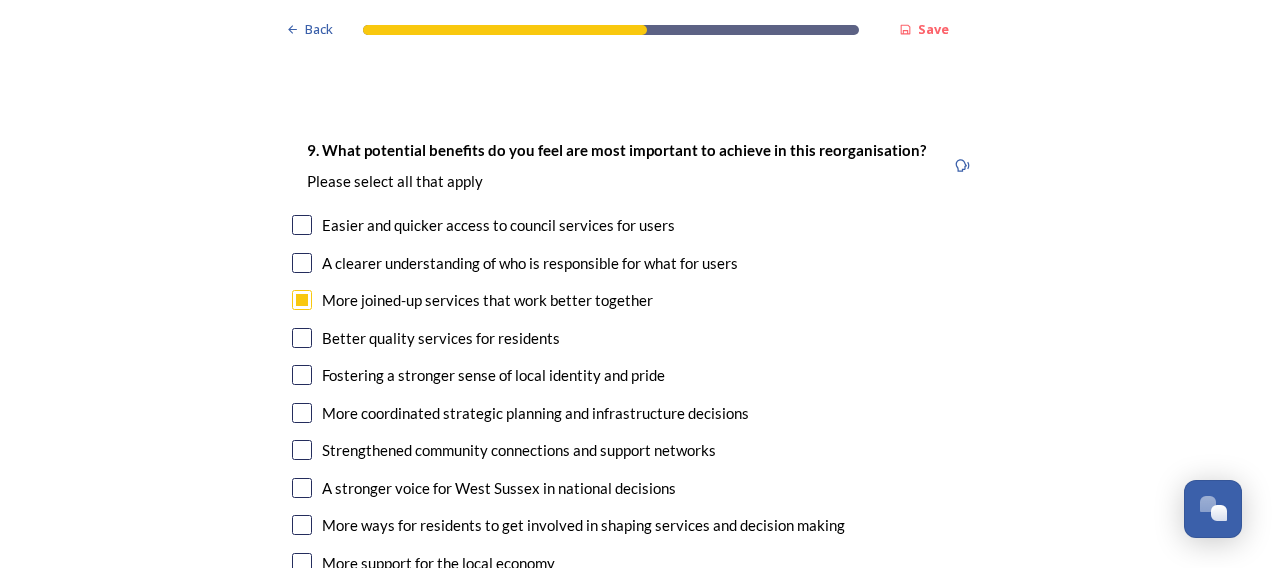 scroll, scrollTop: 5000, scrollLeft: 0, axis: vertical 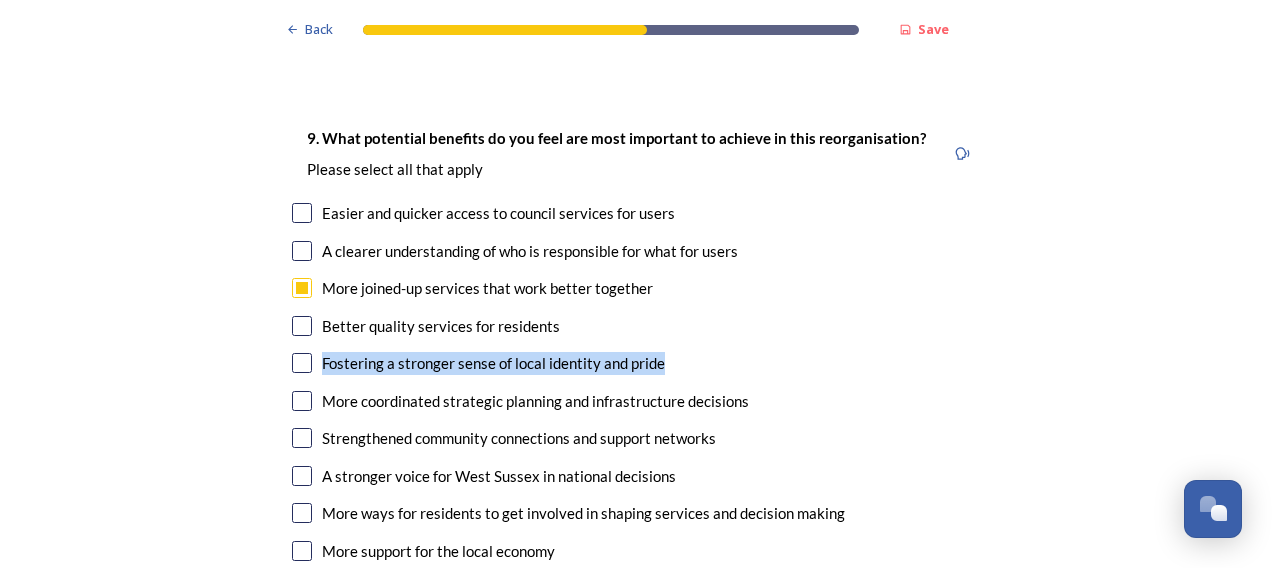 drag, startPoint x: 294, startPoint y: 219, endPoint x: 250, endPoint y: 271, distance: 68.117546 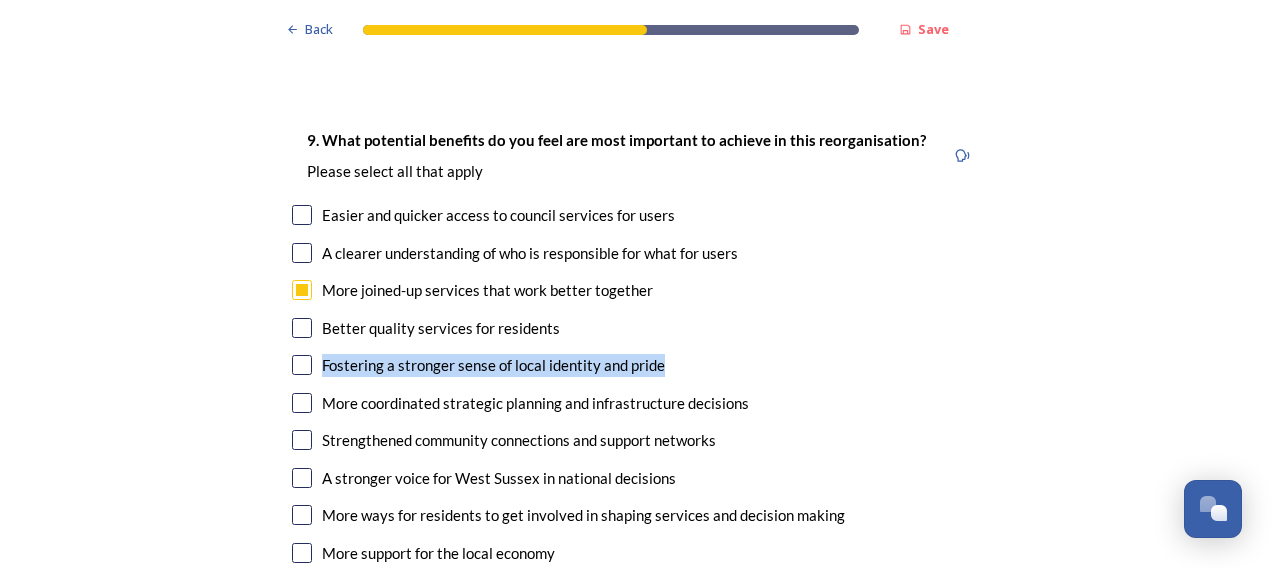 scroll, scrollTop: 5033, scrollLeft: 0, axis: vertical 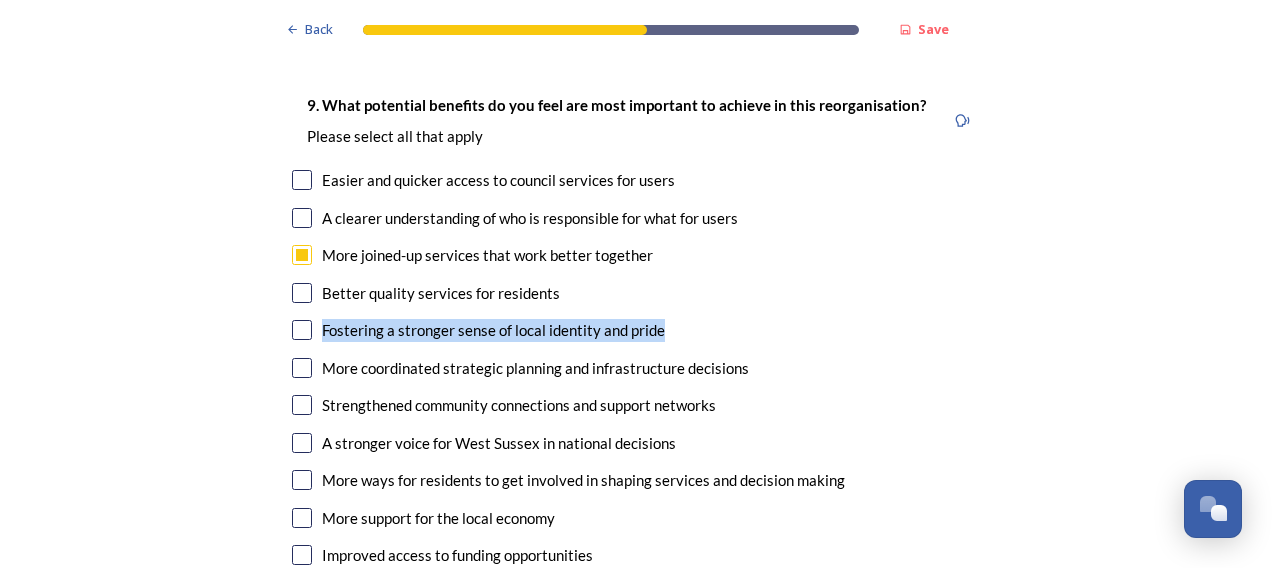 click at bounding box center [302, 218] 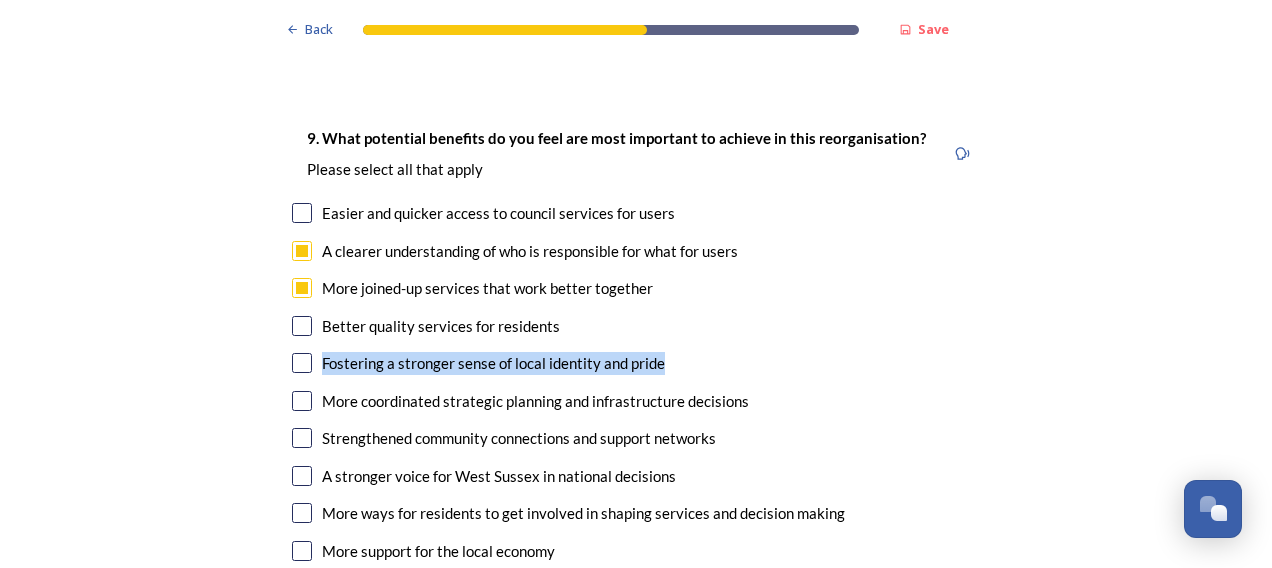 scroll, scrollTop: 4866, scrollLeft: 0, axis: vertical 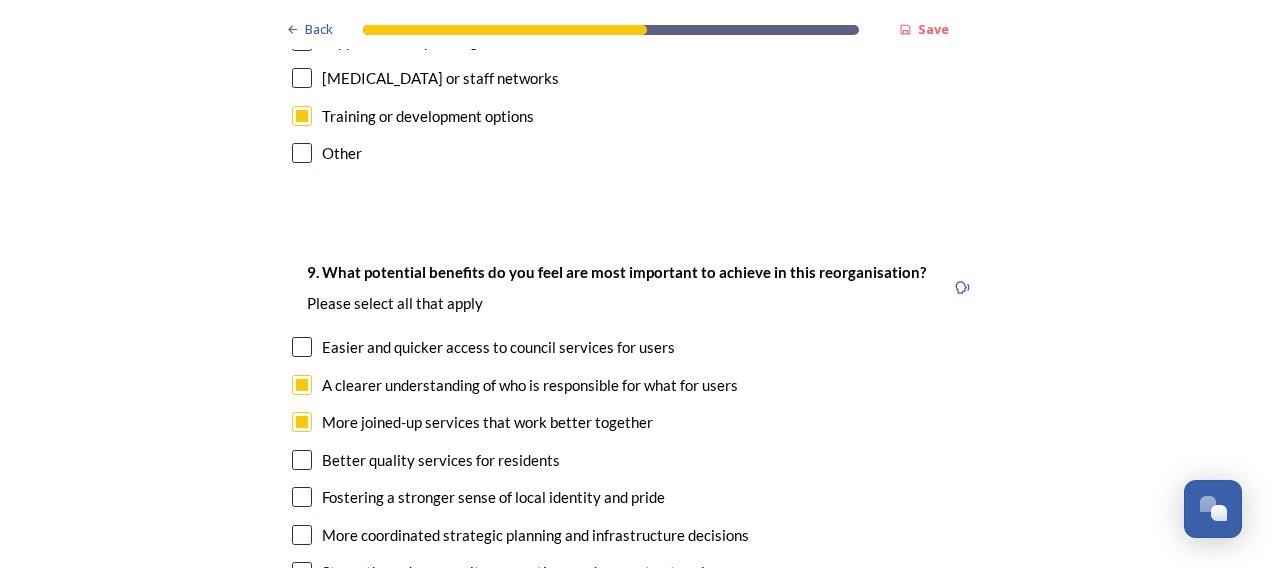 click on "Back Save Prioritising future services As explained on our  Shaping [GEOGRAPHIC_DATA] hub , Local Government Reorganisation for [GEOGRAPHIC_DATA] means that the county, district and borough councils will be replaced with one, or more than one, single-tier council (referred to as a unitary council) to deliver all your services.  Options currently being explored within [GEOGRAPHIC_DATA] are detailed on our  hub , but map visuals can be found below. A single county unitary , bringing the County Council and all seven District and Borough Councils services together to form a new unitary council for [GEOGRAPHIC_DATA]. Single unitary model (You can enlarge this map by clicking on the square expand icon in the top right of the image) Two unitary option, variation 1  -   one unitary combining Arun, [GEOGRAPHIC_DATA] and Worthing footprints and one unitary combining Adur, [GEOGRAPHIC_DATA], [GEOGRAPHIC_DATA], and Mid-Sussex footprints. Two unitary model variation 1 (You can enlarge this map by clicking on the square expand icon in the top right of the image) * 2576 1" at bounding box center [636, -1457] 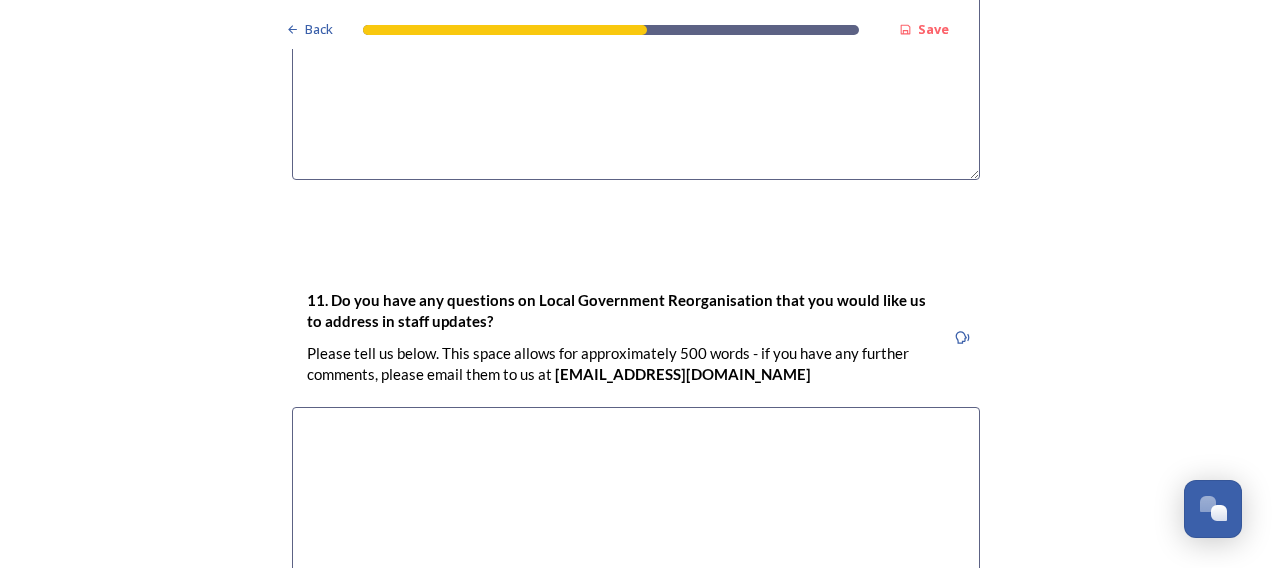 scroll, scrollTop: 5933, scrollLeft: 0, axis: vertical 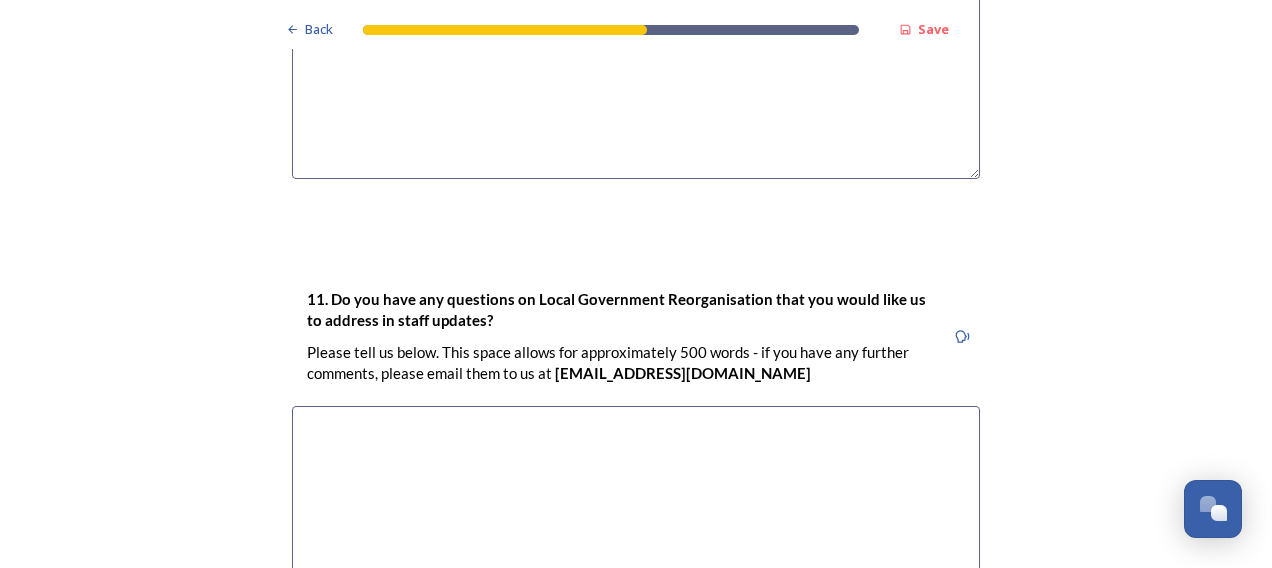 click at bounding box center (636, 518) 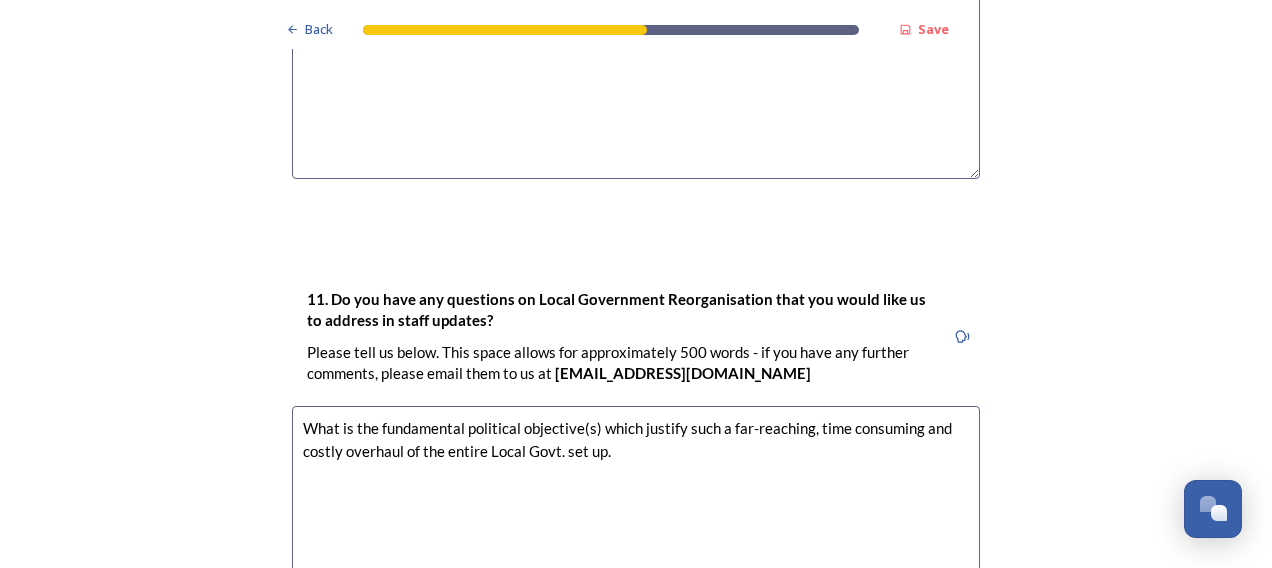 click on "What is the fundamental political objective(s) which justify such a far-reaching, time consuming and costly overhaul of the entire Local Govt. set up." at bounding box center [636, 518] 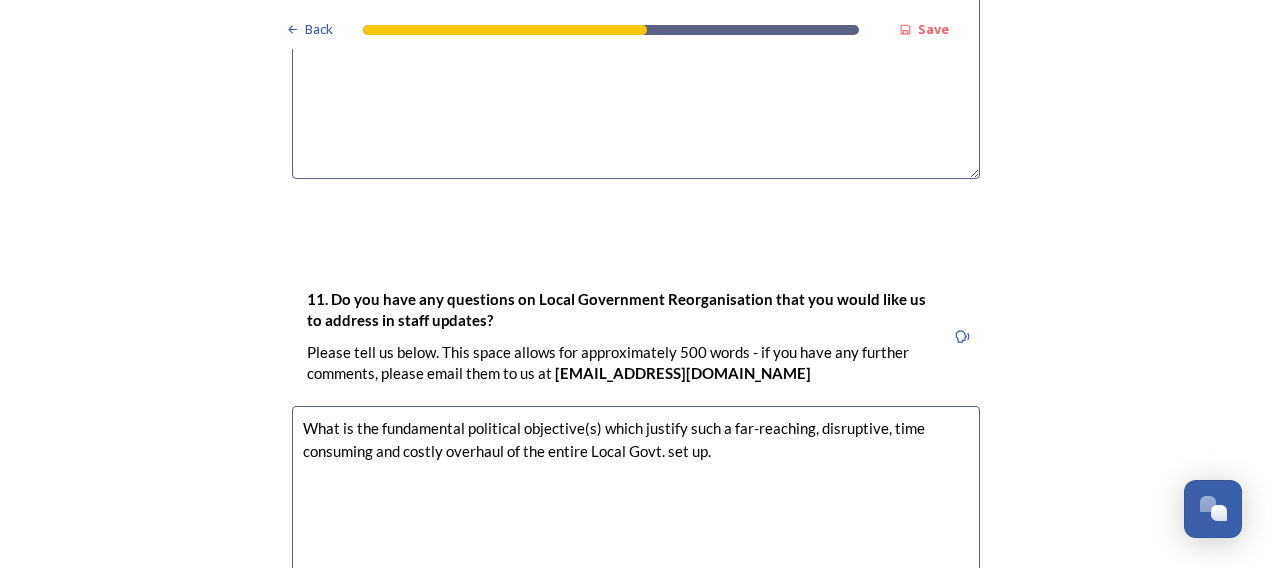 click on "What is the fundamental political objective(s) which justify such a far-reaching, disruptive, time consuming and costly overhaul of the entire Local Govt. set up." at bounding box center [636, 518] 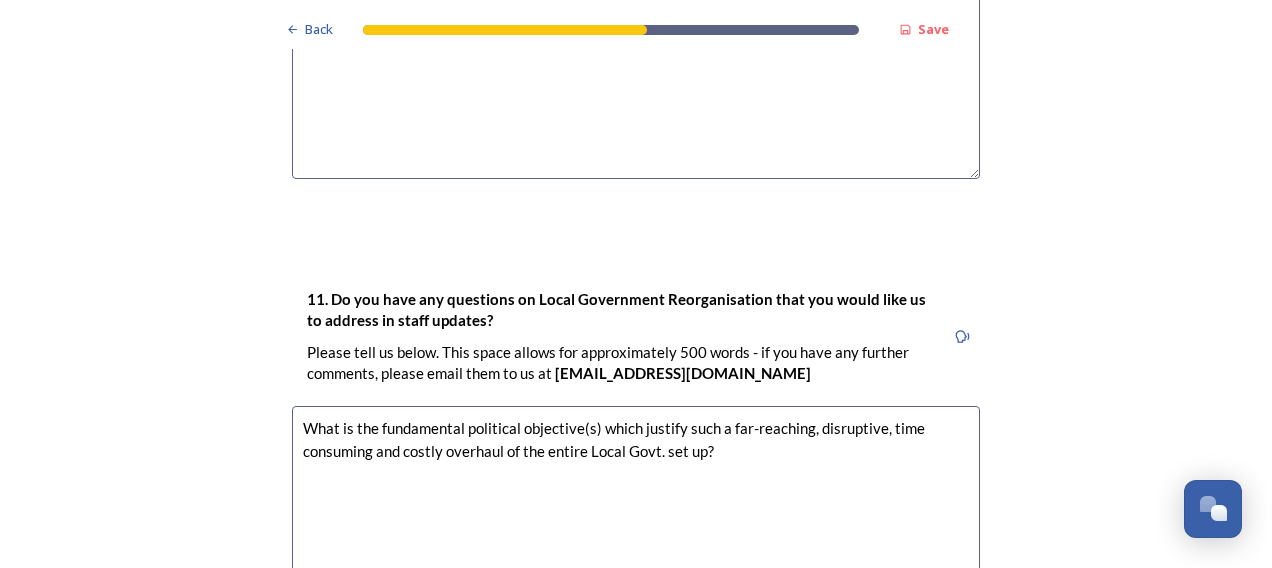 click on "What is the fundamental political objective(s) which justify such a far-reaching, disruptive, time consuming and costly overhaul of the entire Local Govt. set up?" at bounding box center (636, 518) 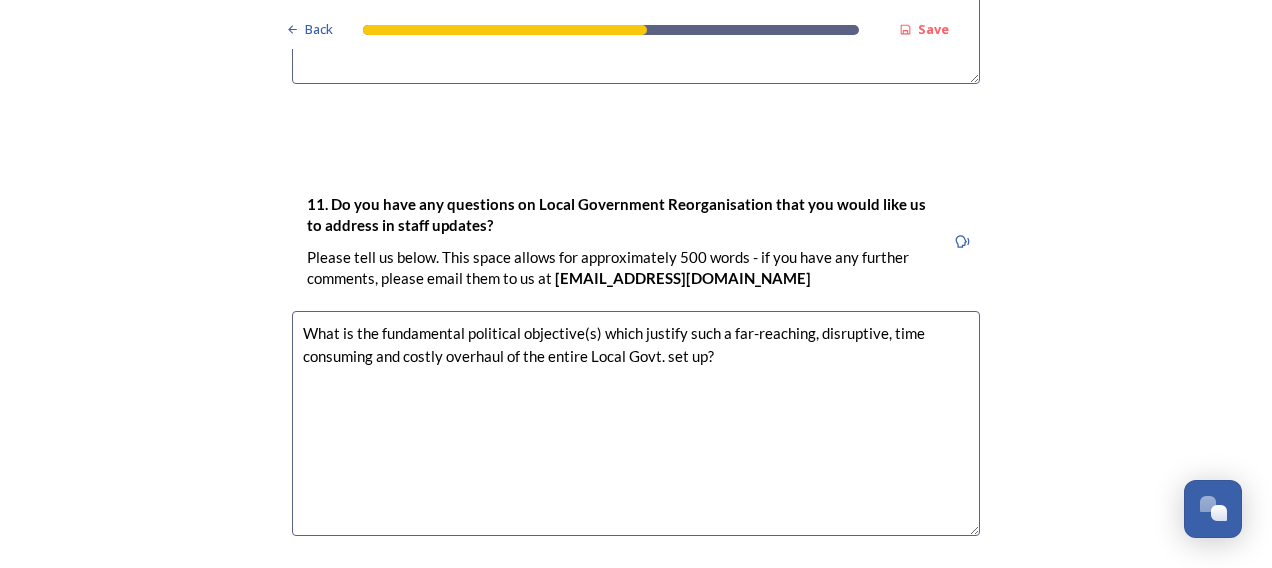 scroll, scrollTop: 6144, scrollLeft: 0, axis: vertical 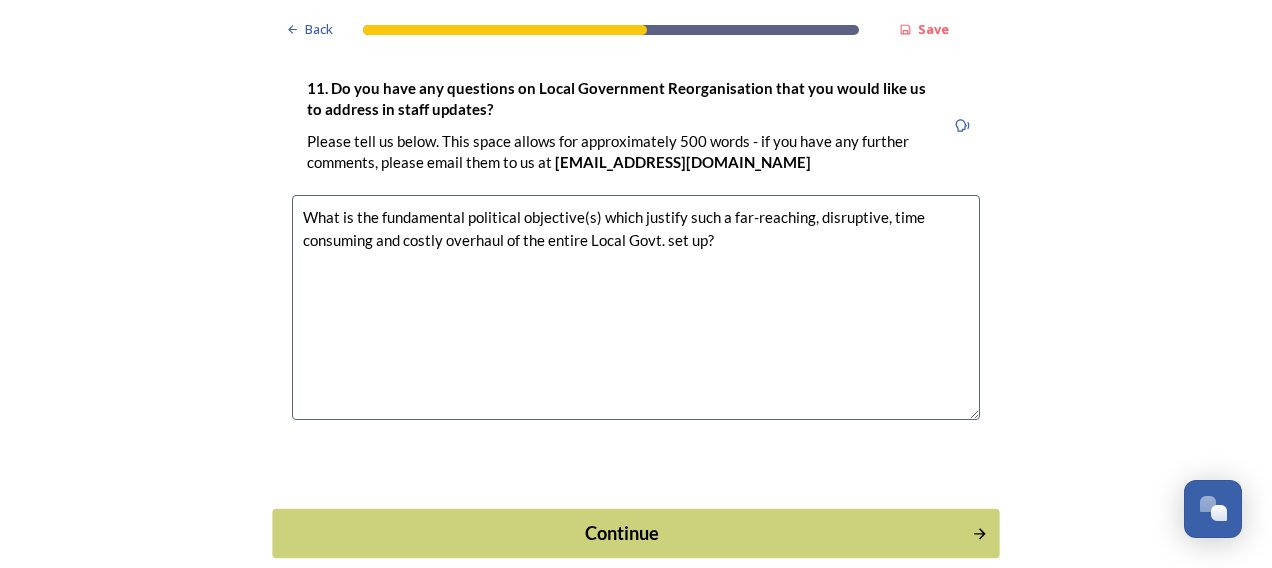 type on "What is the fundamental political objective(s) which justify such a far-reaching, disruptive, time consuming and costly overhaul of the entire Local Govt. set up?" 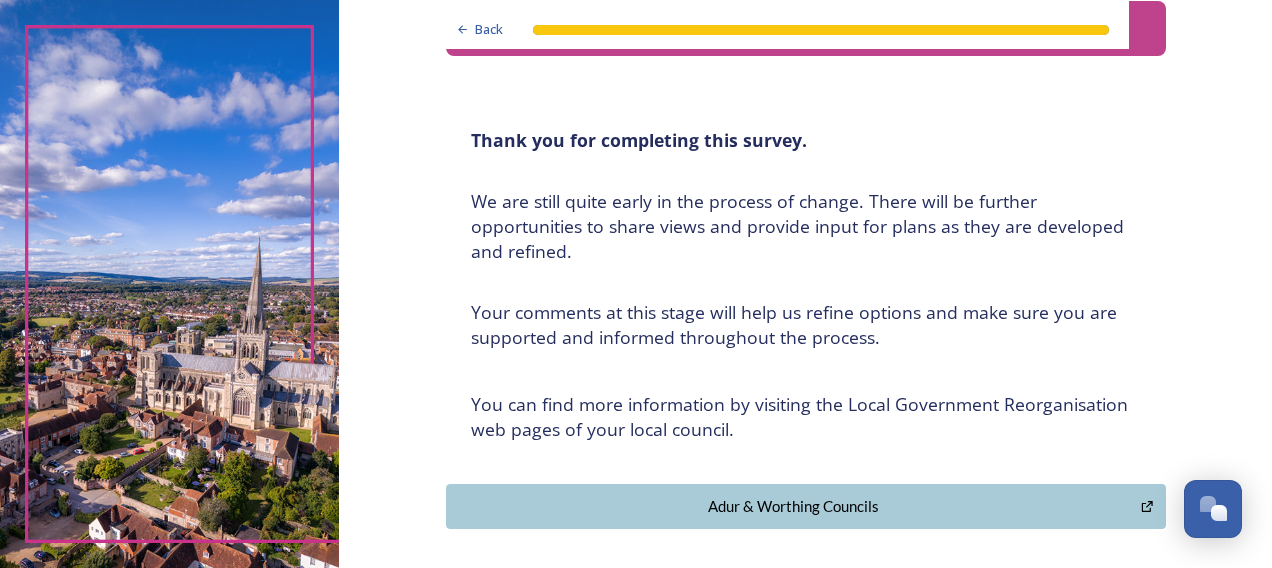 scroll, scrollTop: 0, scrollLeft: 0, axis: both 